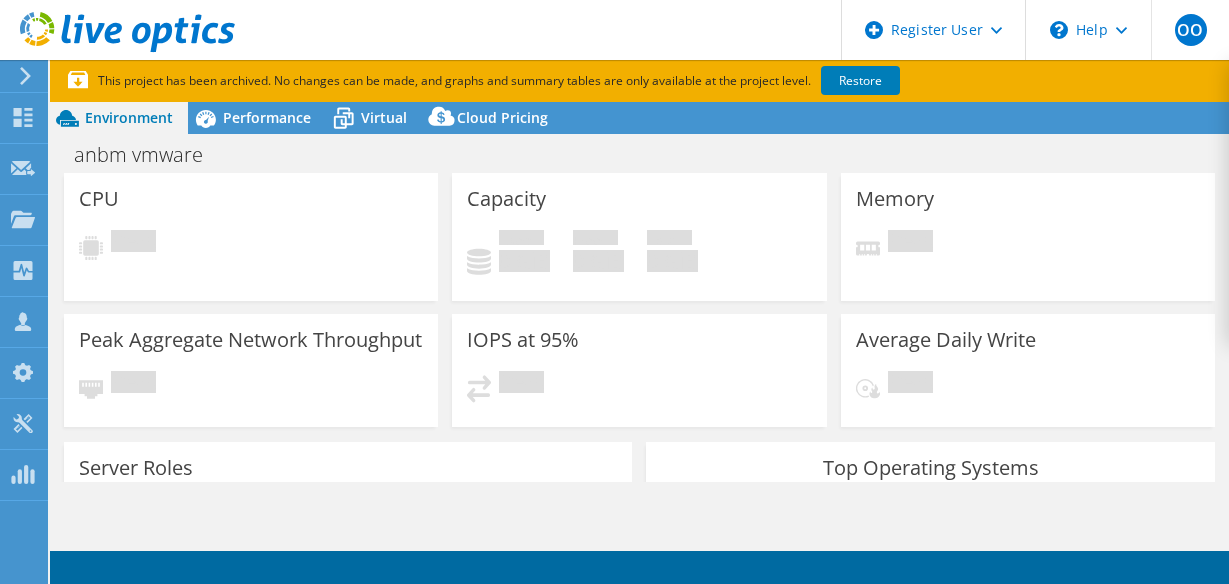 scroll, scrollTop: 0, scrollLeft: 0, axis: both 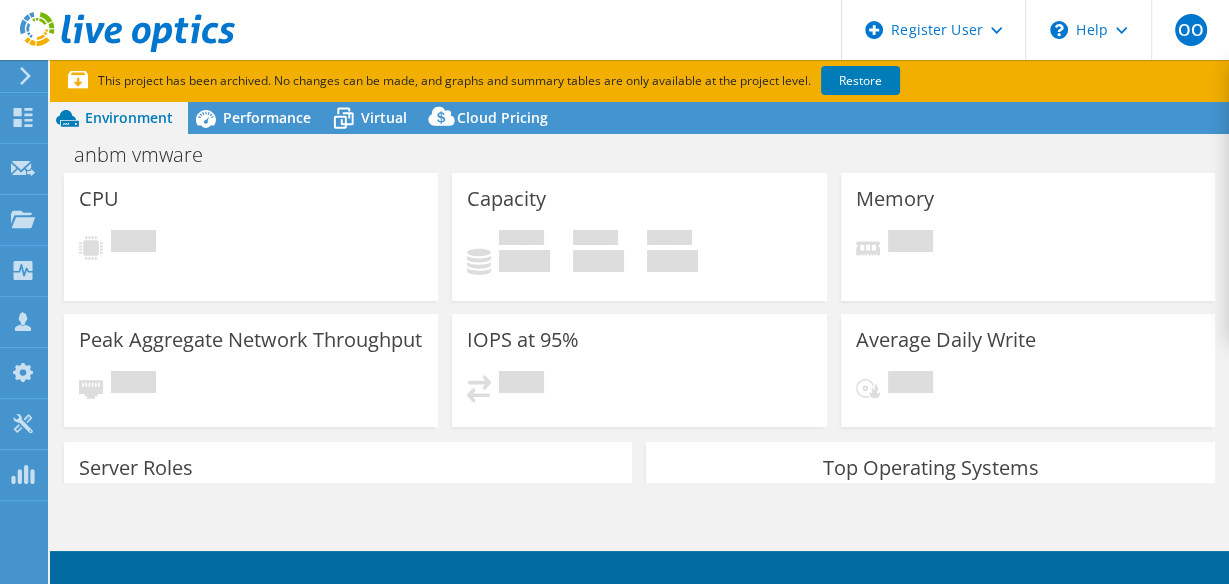 select on "USD" 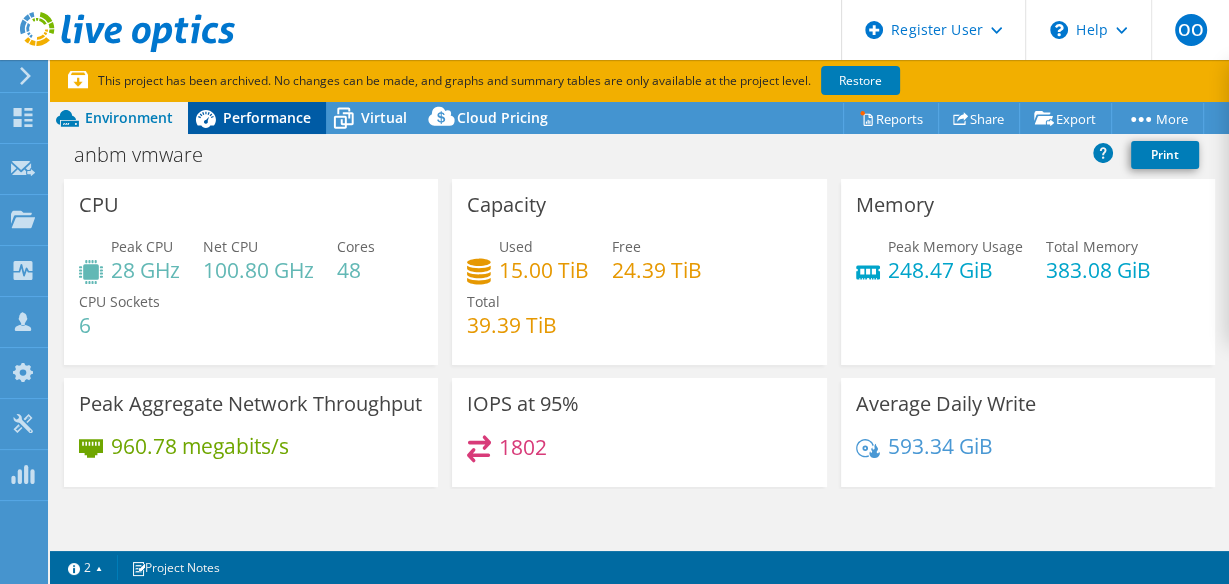 click on "Performance" at bounding box center [267, 117] 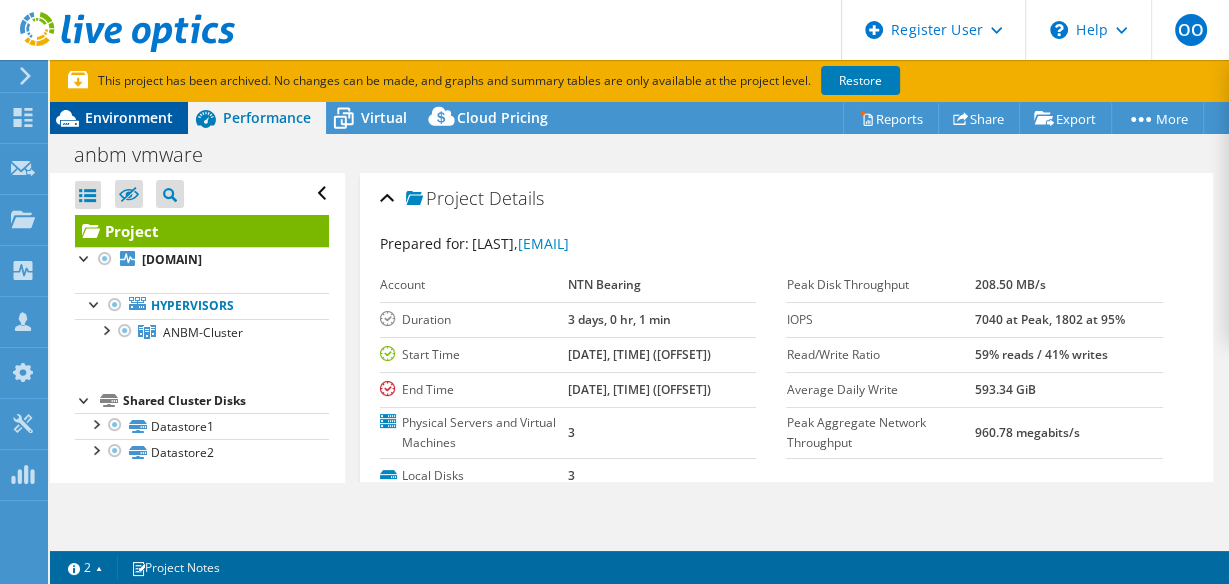 click on "Environment" at bounding box center (129, 117) 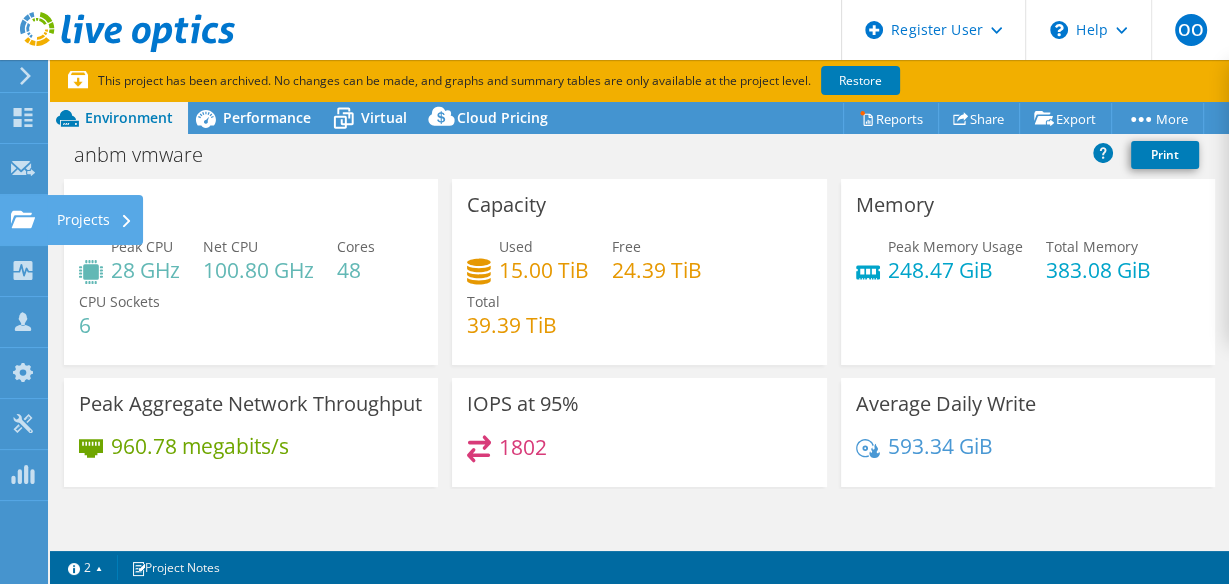 click on "Projects" at bounding box center [-66, 220] 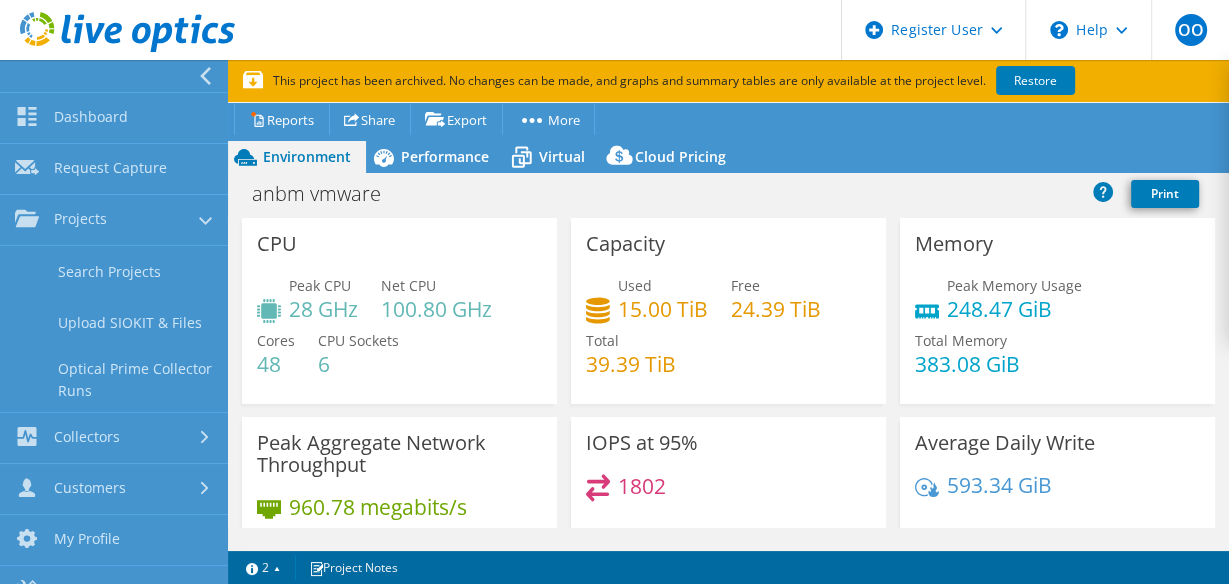 click at bounding box center [117, 33] 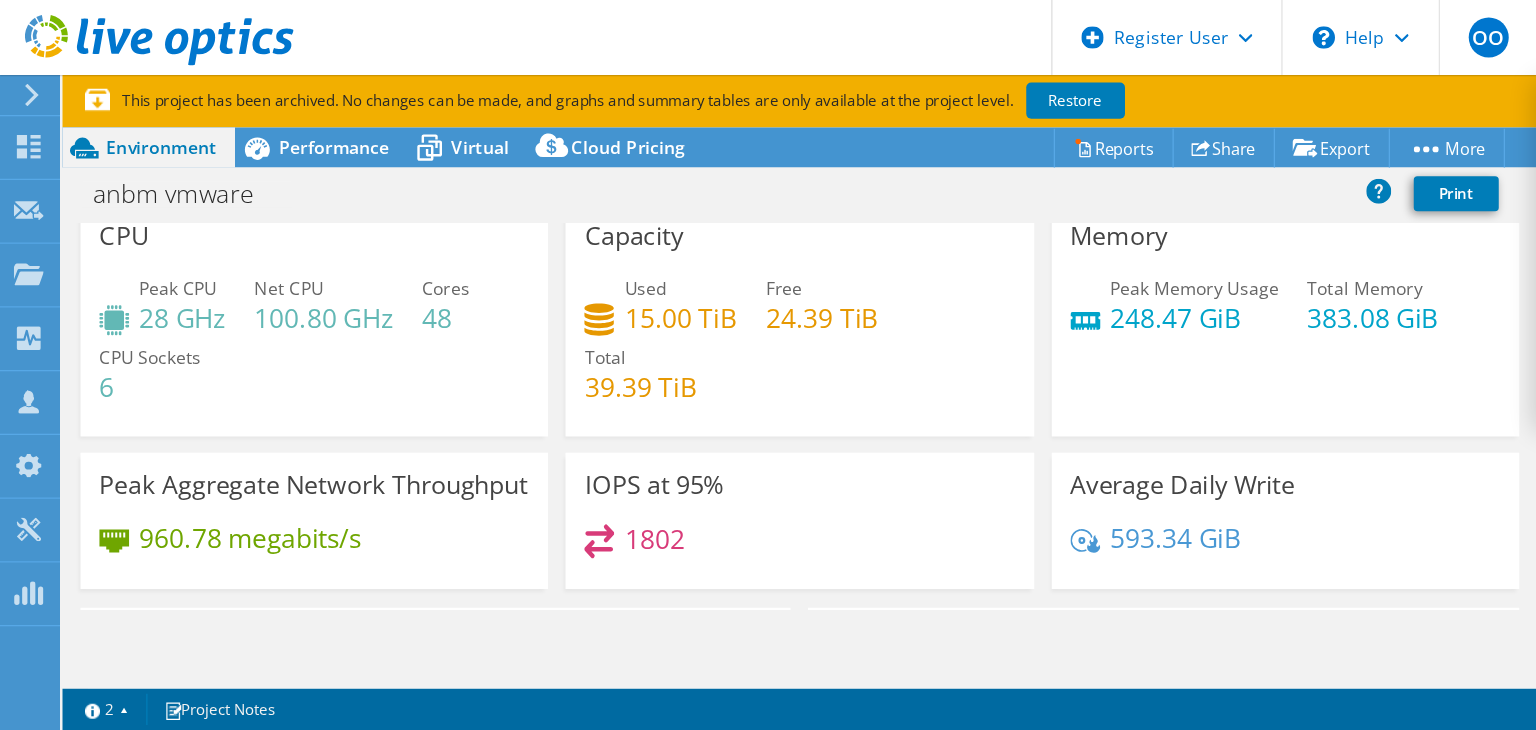 scroll, scrollTop: 0, scrollLeft: 0, axis: both 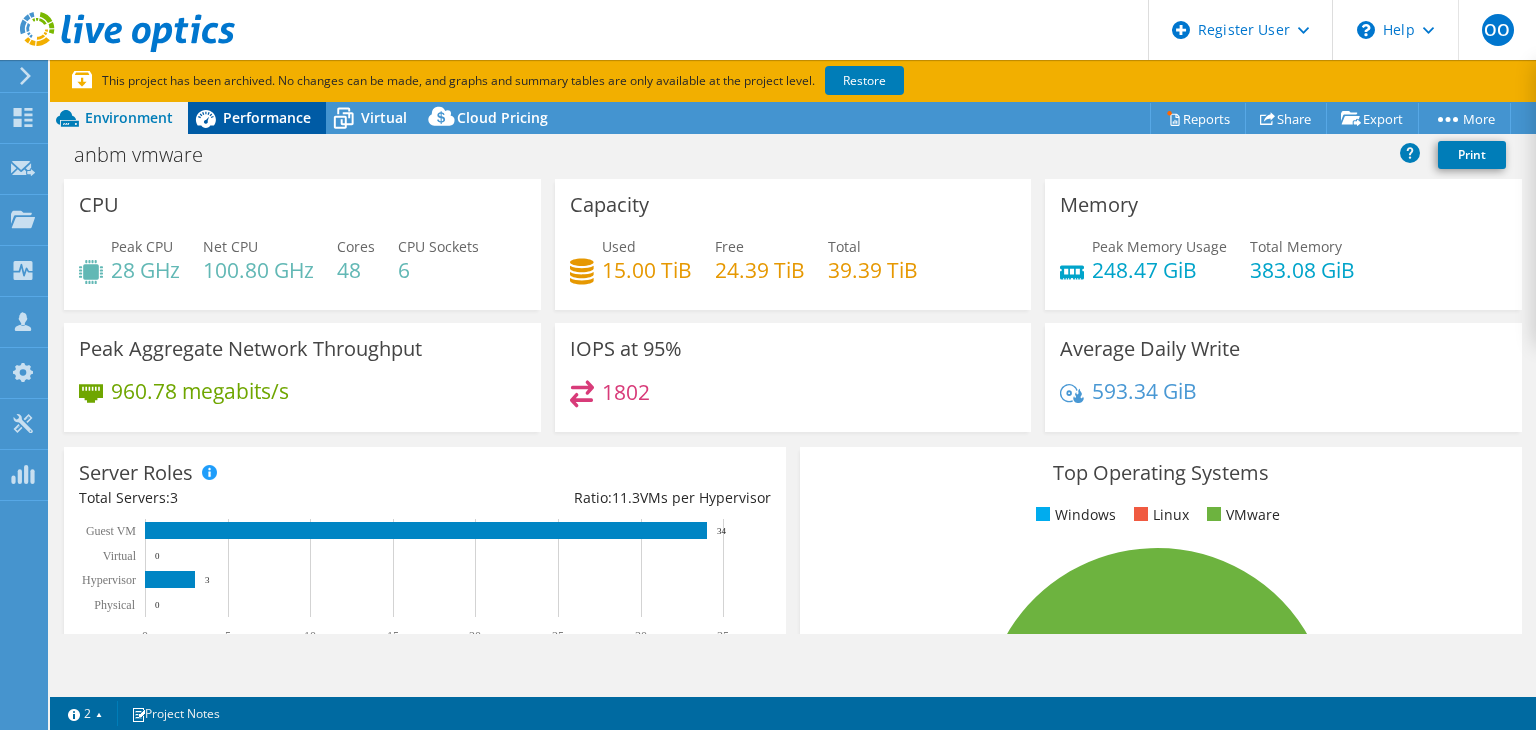 click on "Performance" at bounding box center (267, 117) 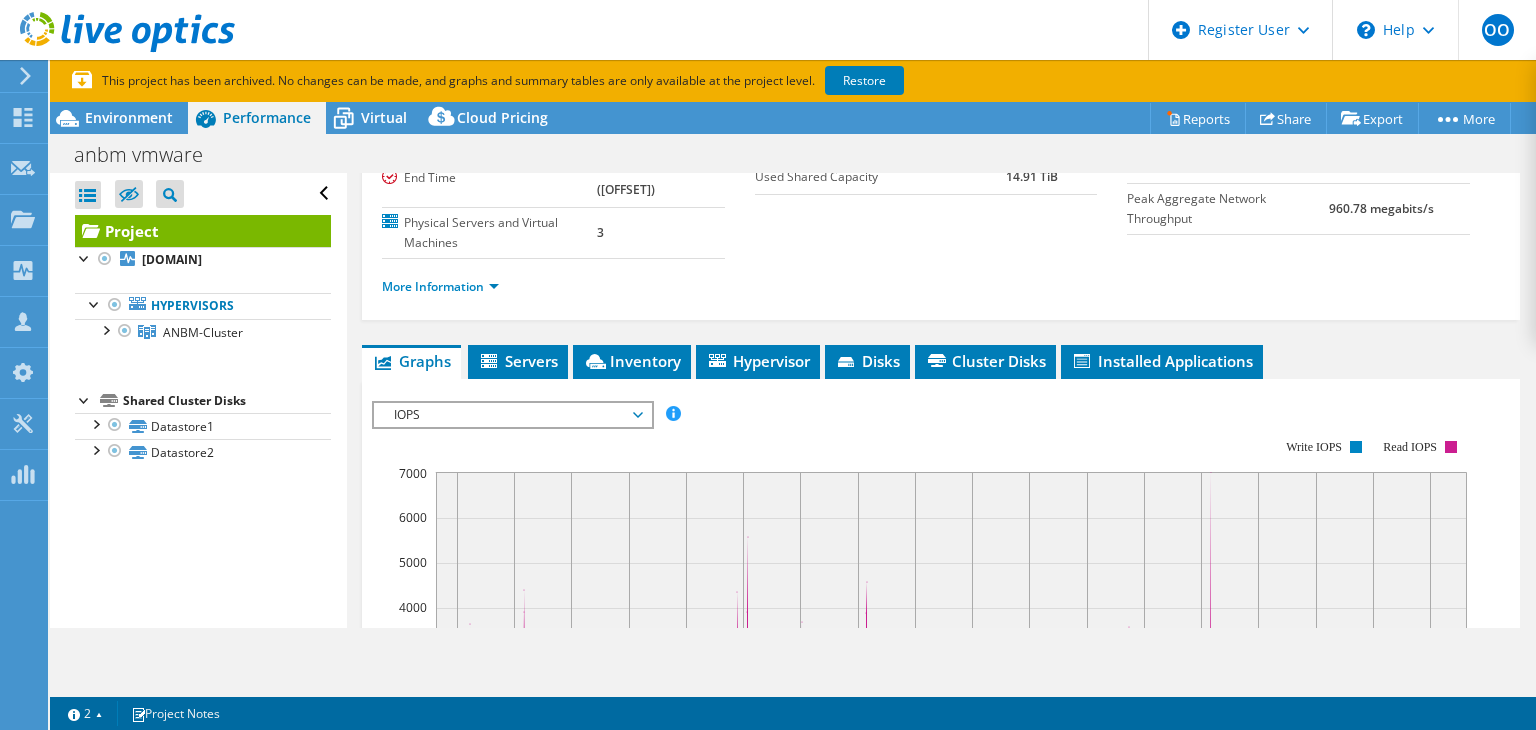scroll, scrollTop: 312, scrollLeft: 0, axis: vertical 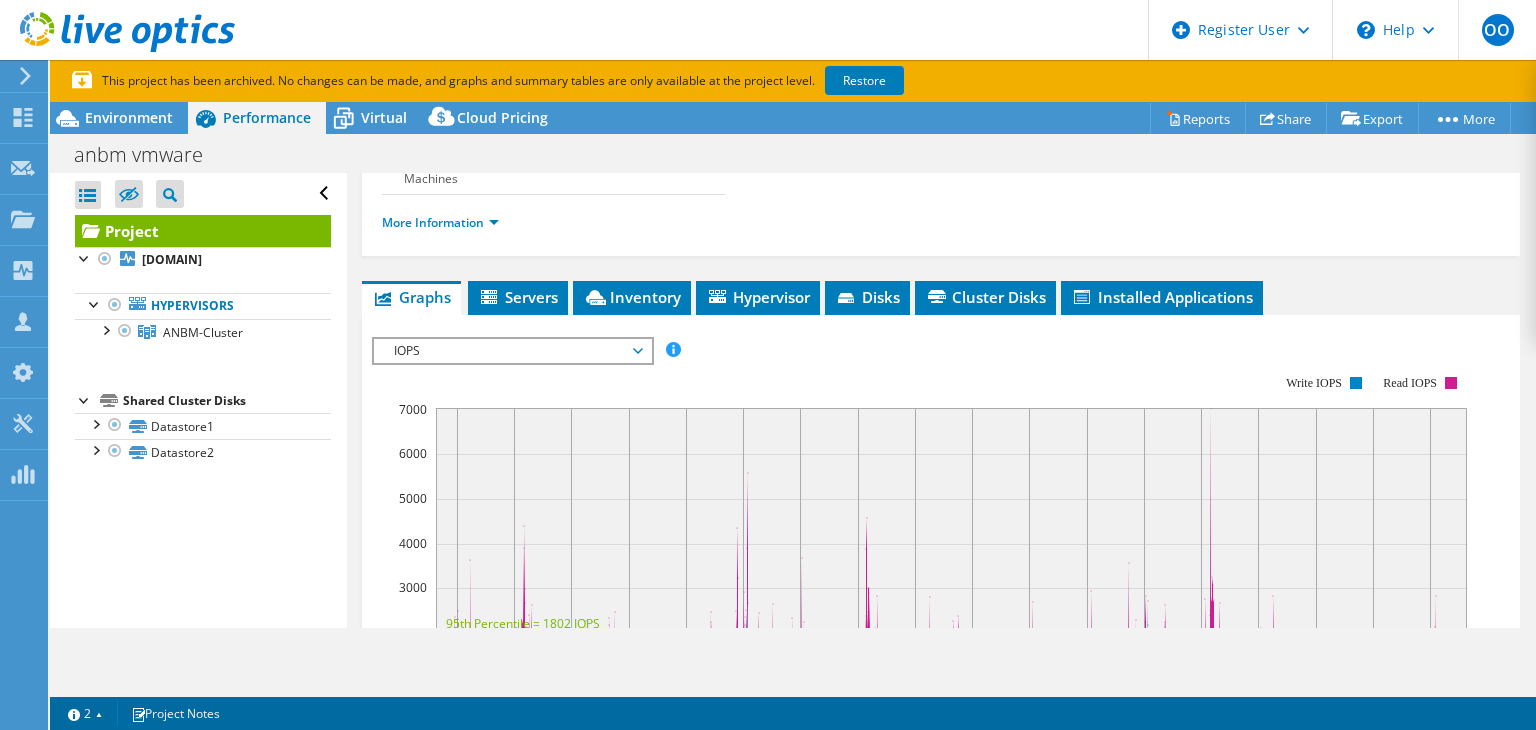 click on "IOPS" at bounding box center (512, 351) 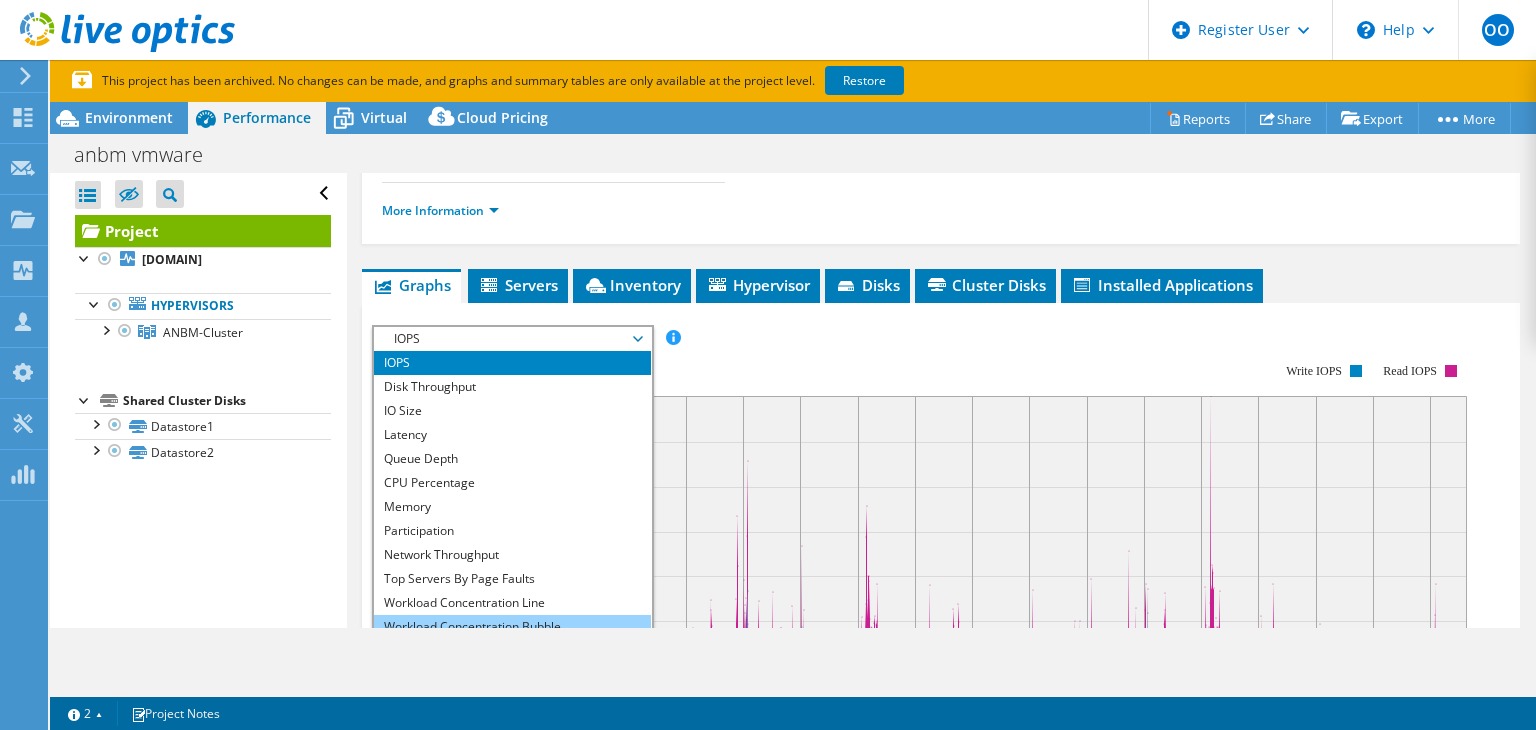 scroll, scrollTop: 330, scrollLeft: 0, axis: vertical 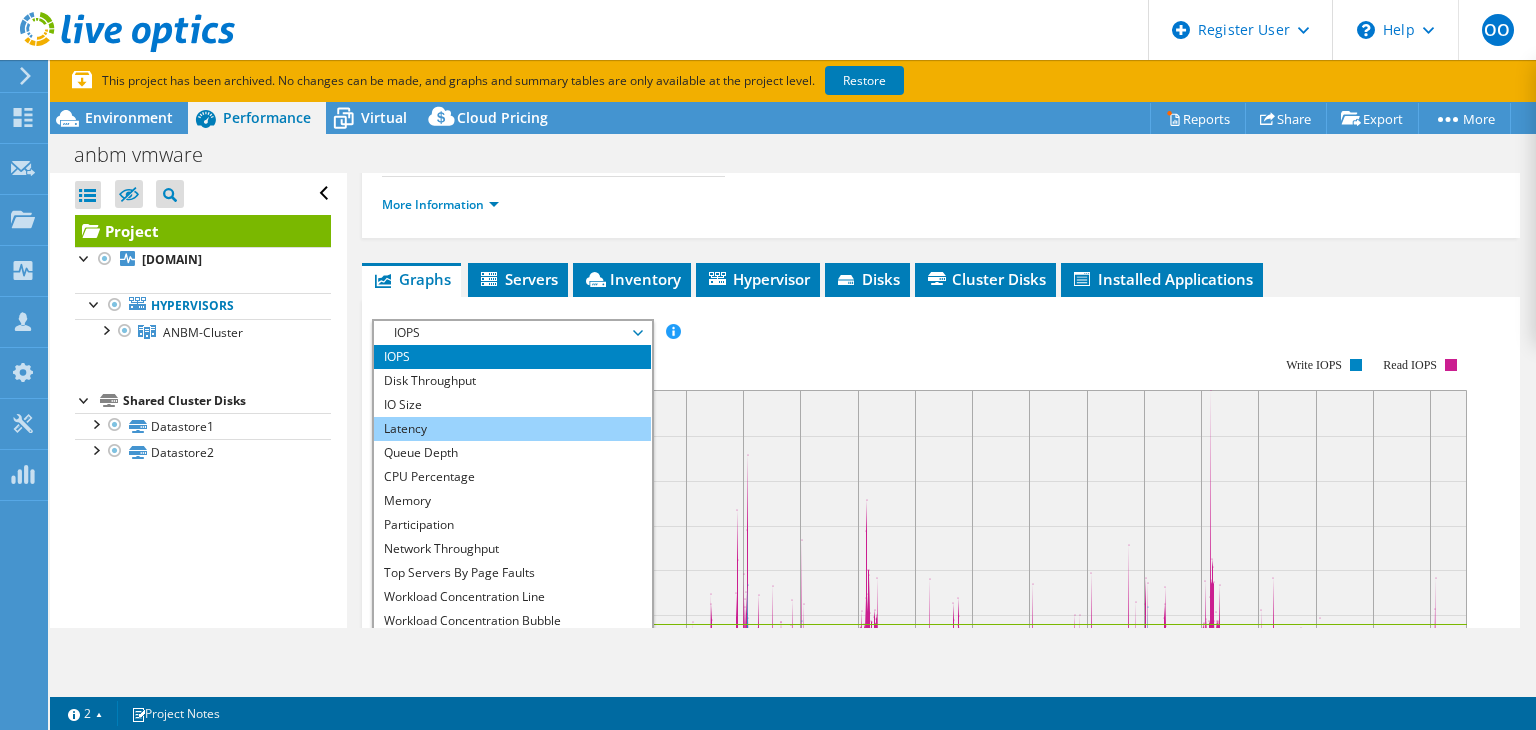 click on "Latency" at bounding box center [512, 429] 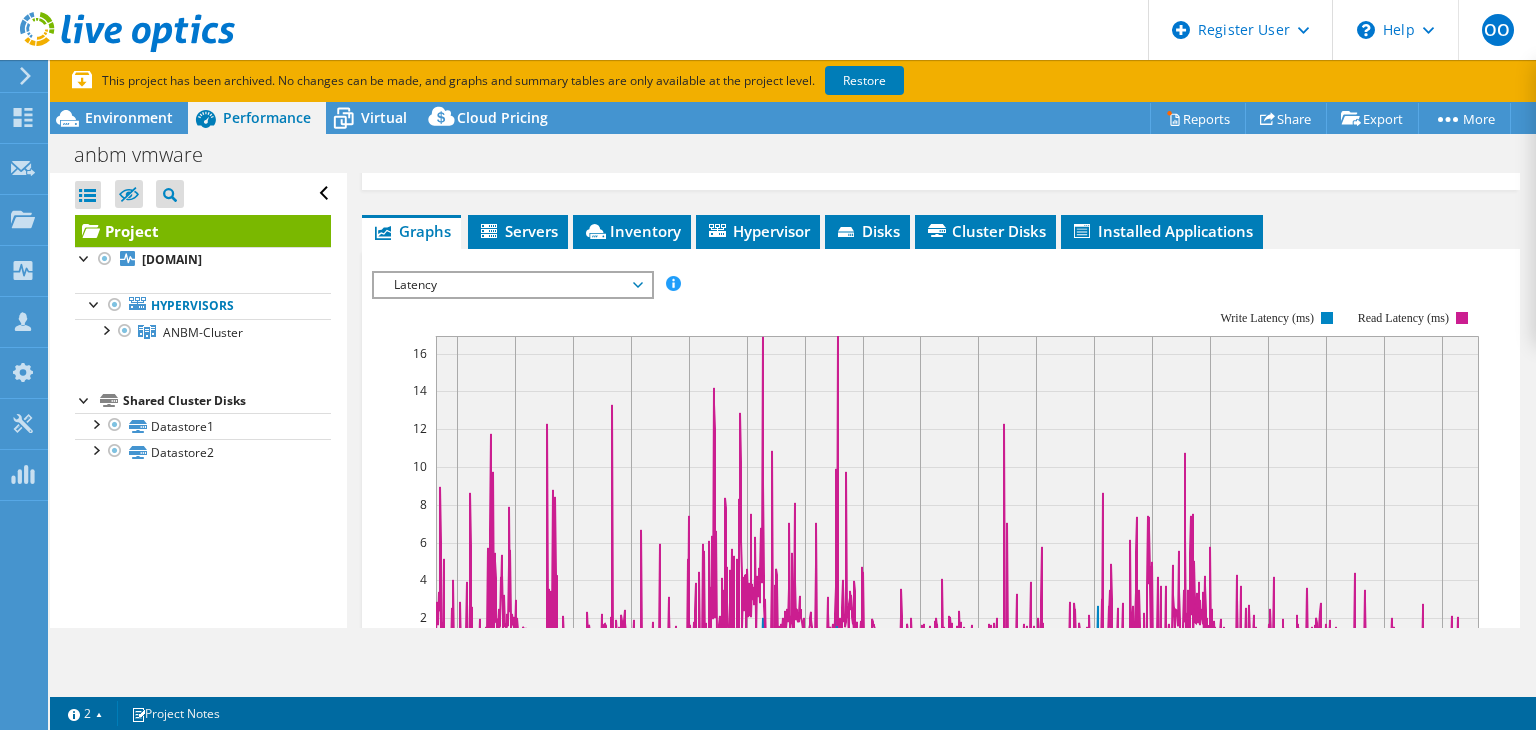scroll, scrollTop: 380, scrollLeft: 0, axis: vertical 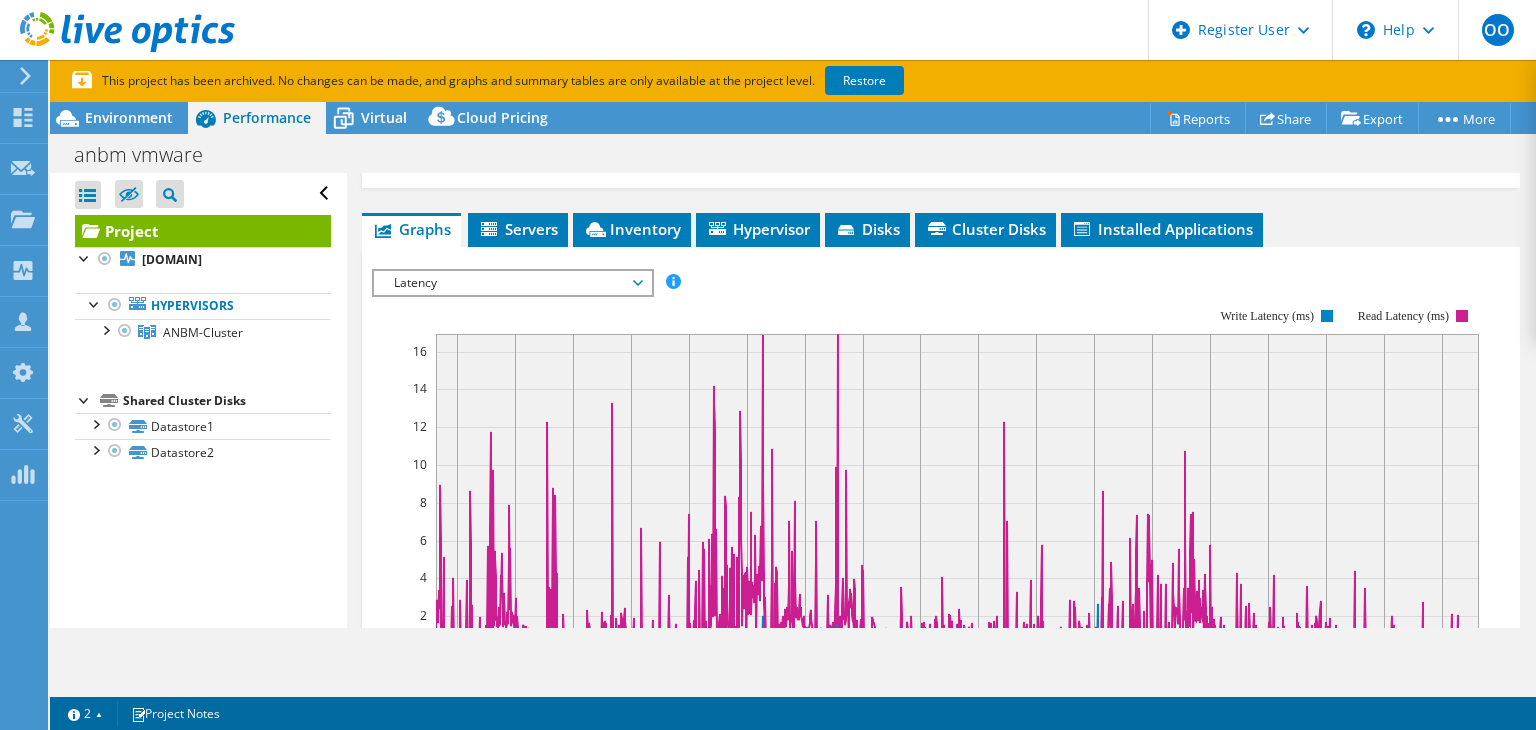 click on "Latency" at bounding box center (512, 283) 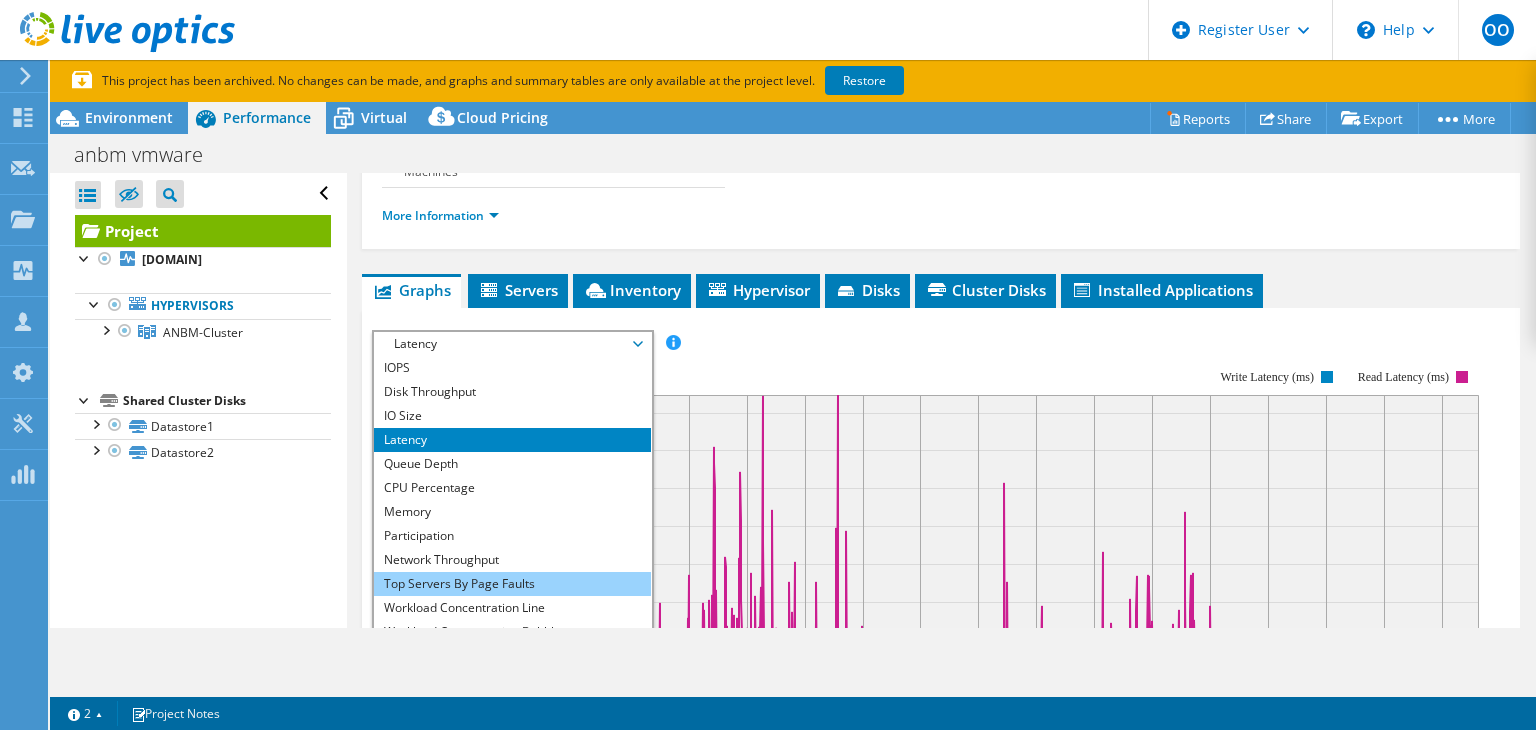 scroll, scrollTop: 316, scrollLeft: 0, axis: vertical 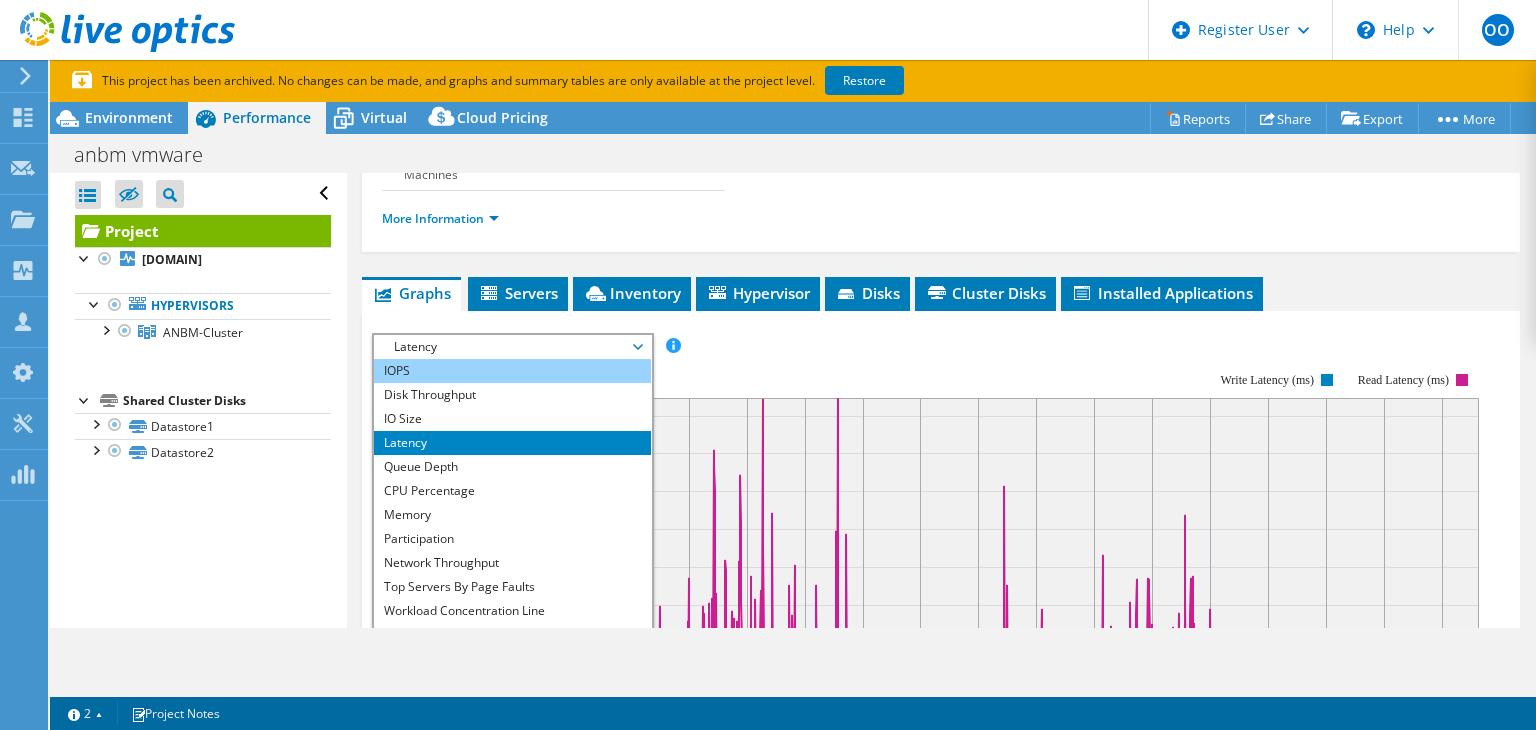 click on "IOPS" at bounding box center [512, 371] 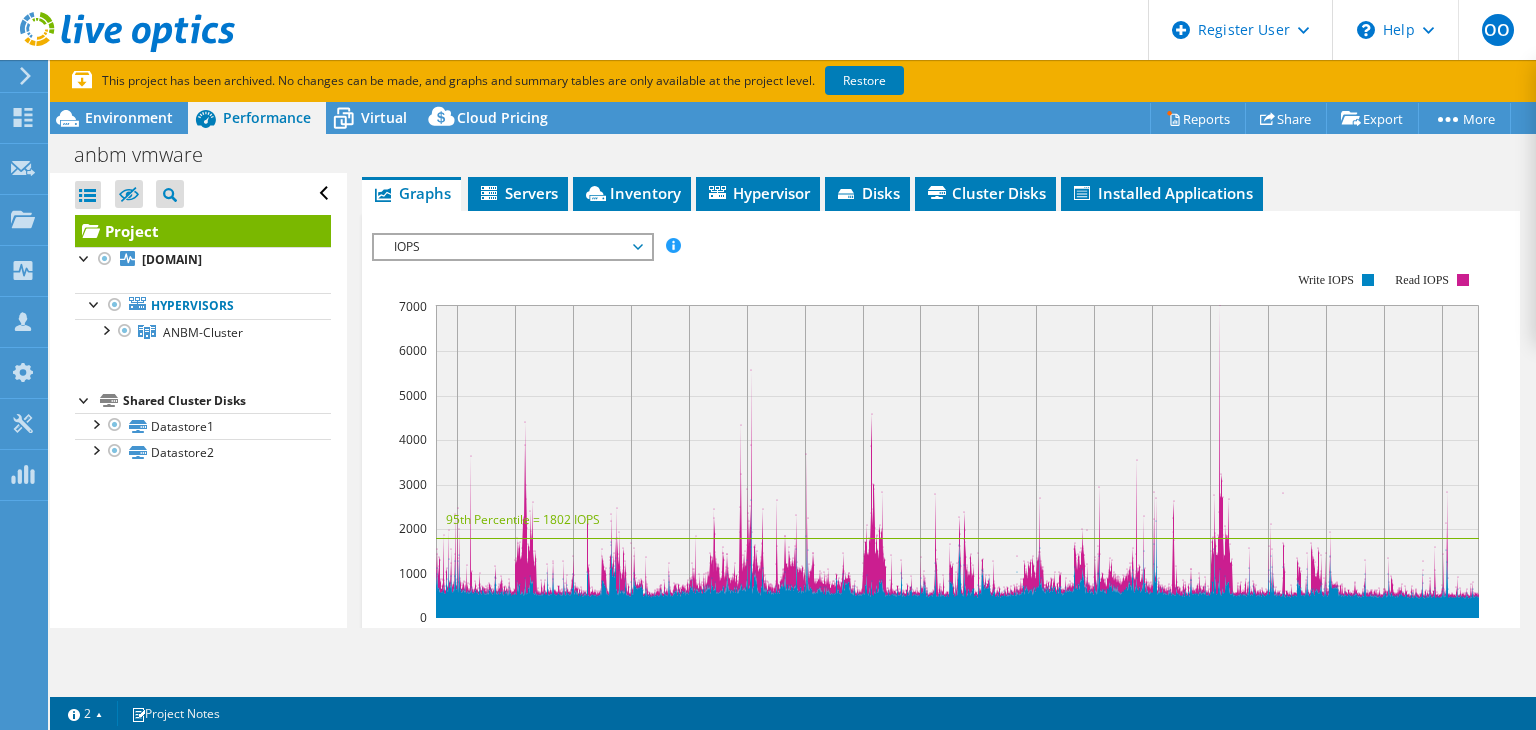 scroll, scrollTop: 478, scrollLeft: 0, axis: vertical 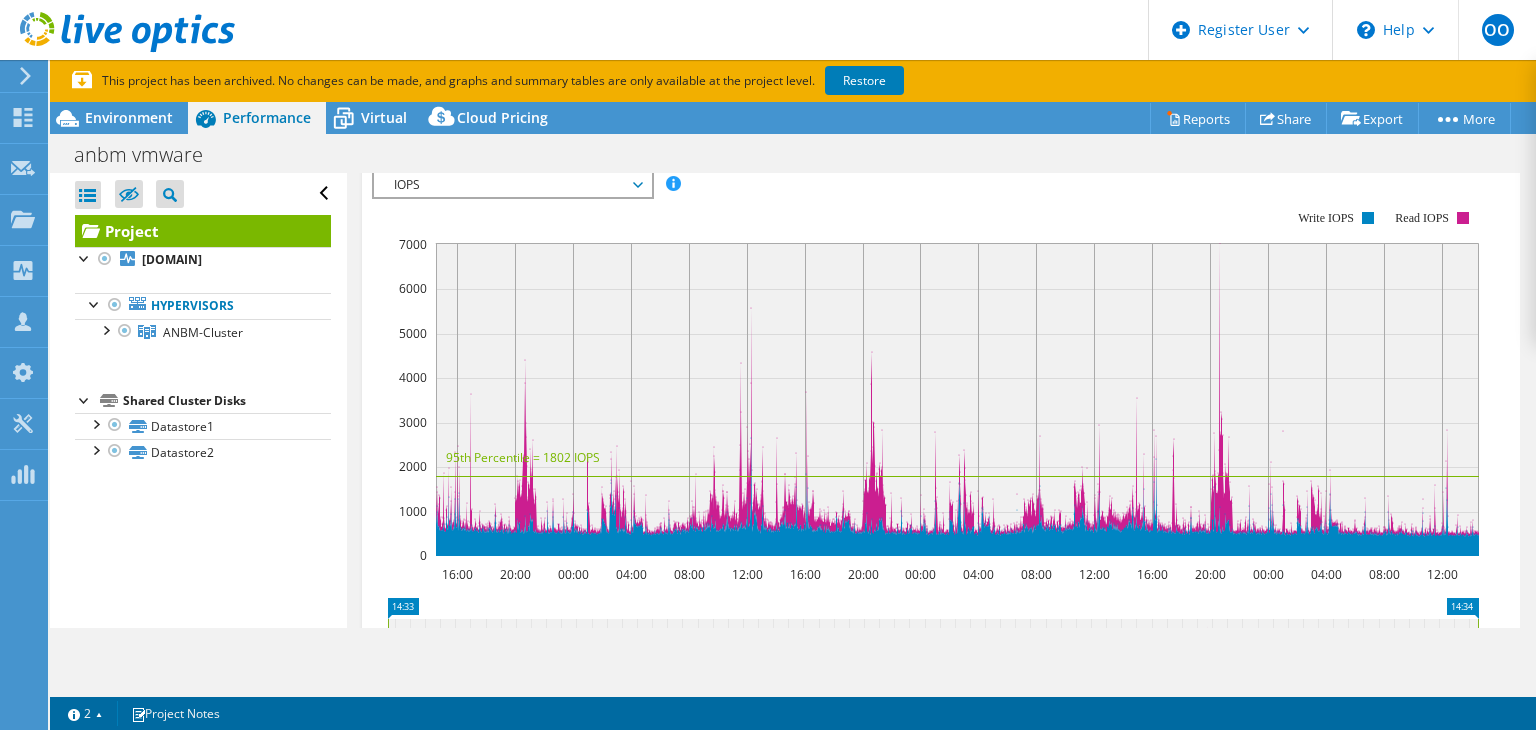 click 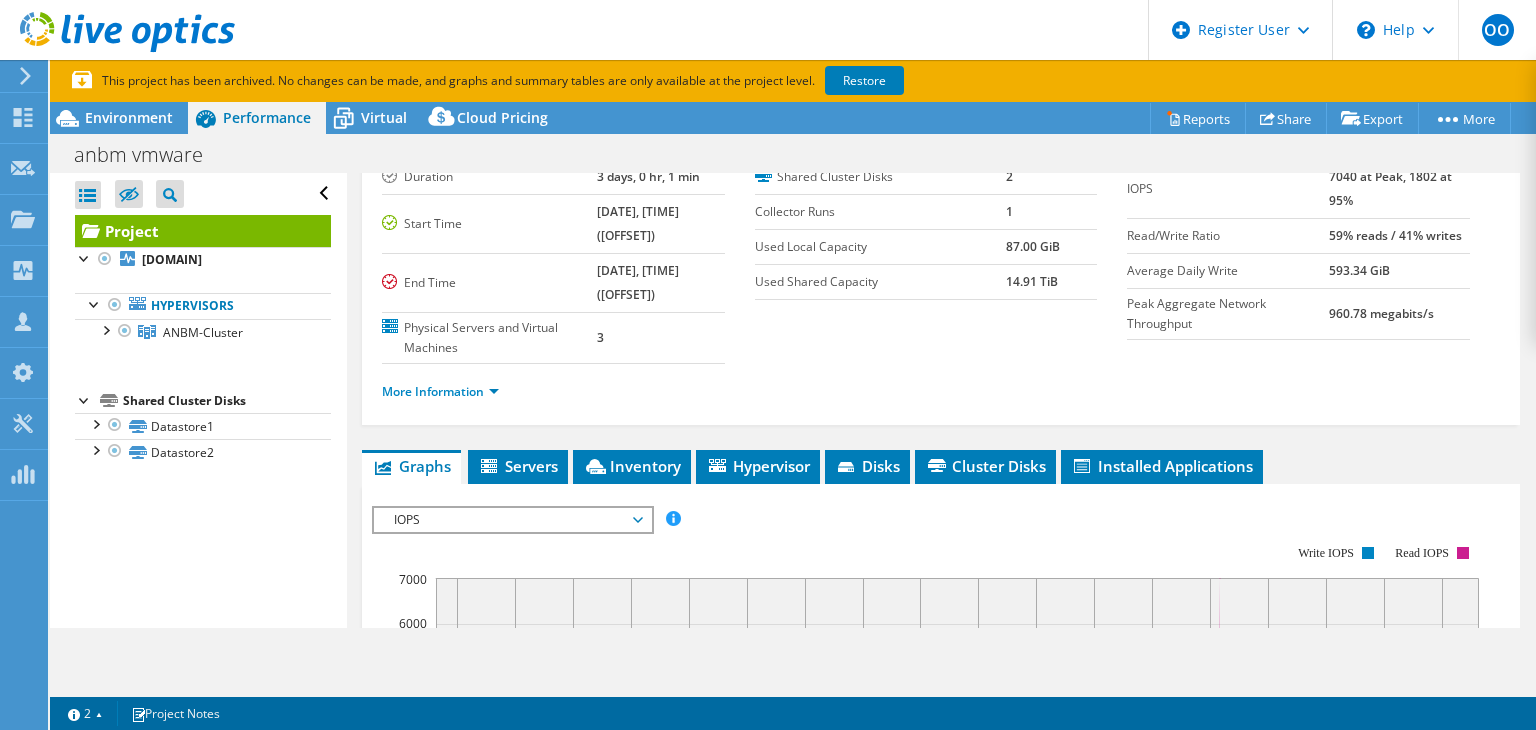 scroll, scrollTop: 136, scrollLeft: 0, axis: vertical 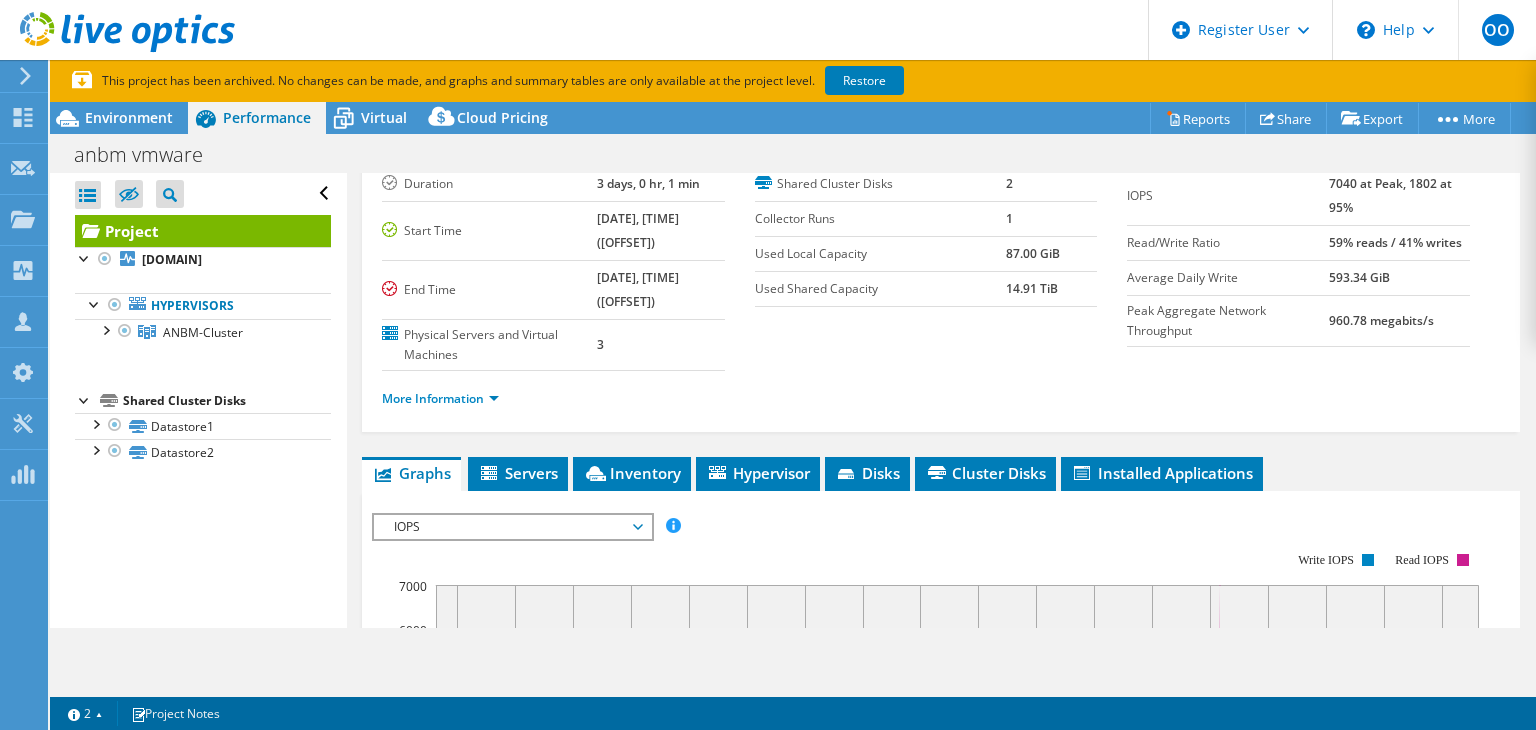 click on "IOPS" at bounding box center (512, 527) 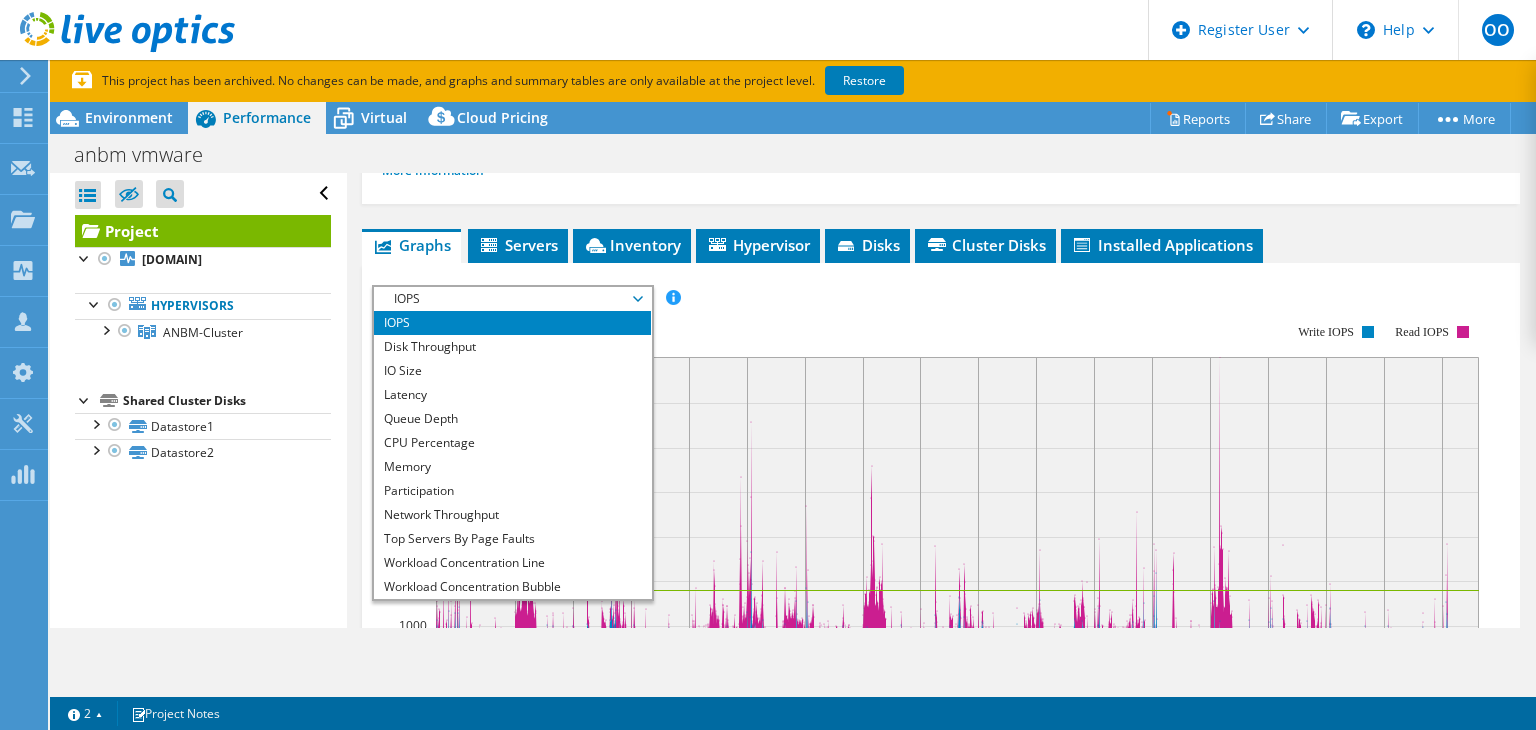 scroll, scrollTop: 376, scrollLeft: 0, axis: vertical 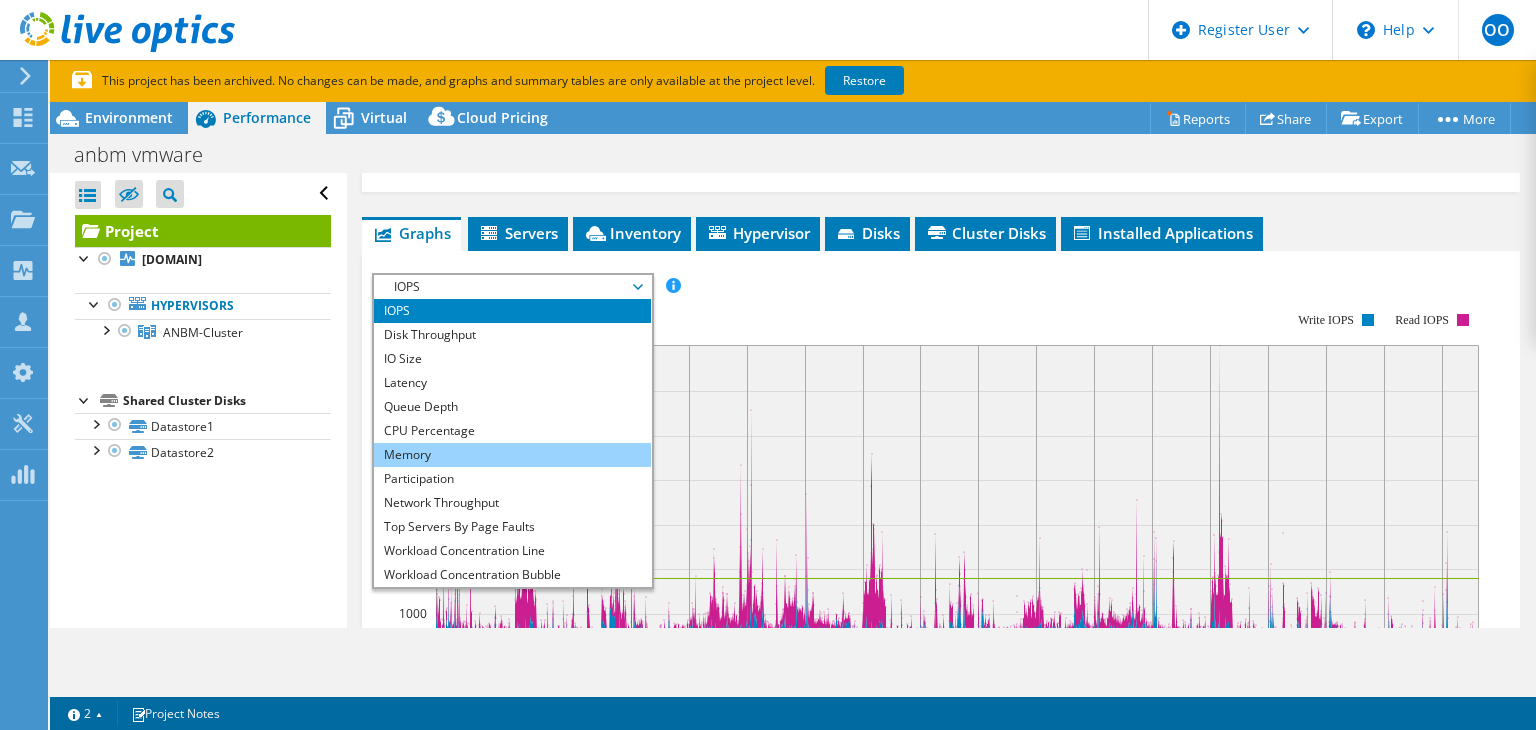 click on "Memory" at bounding box center [512, 455] 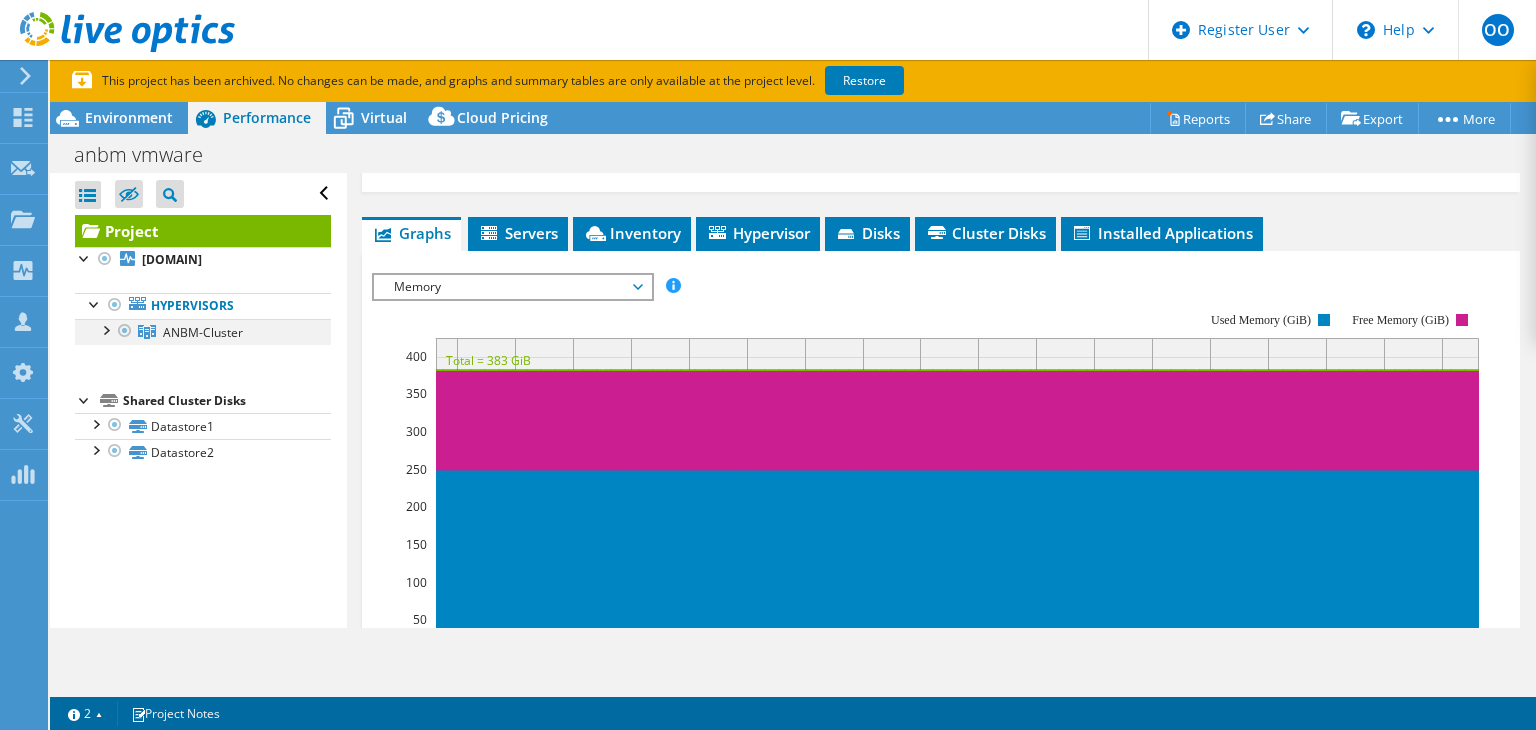 click at bounding box center (105, 329) 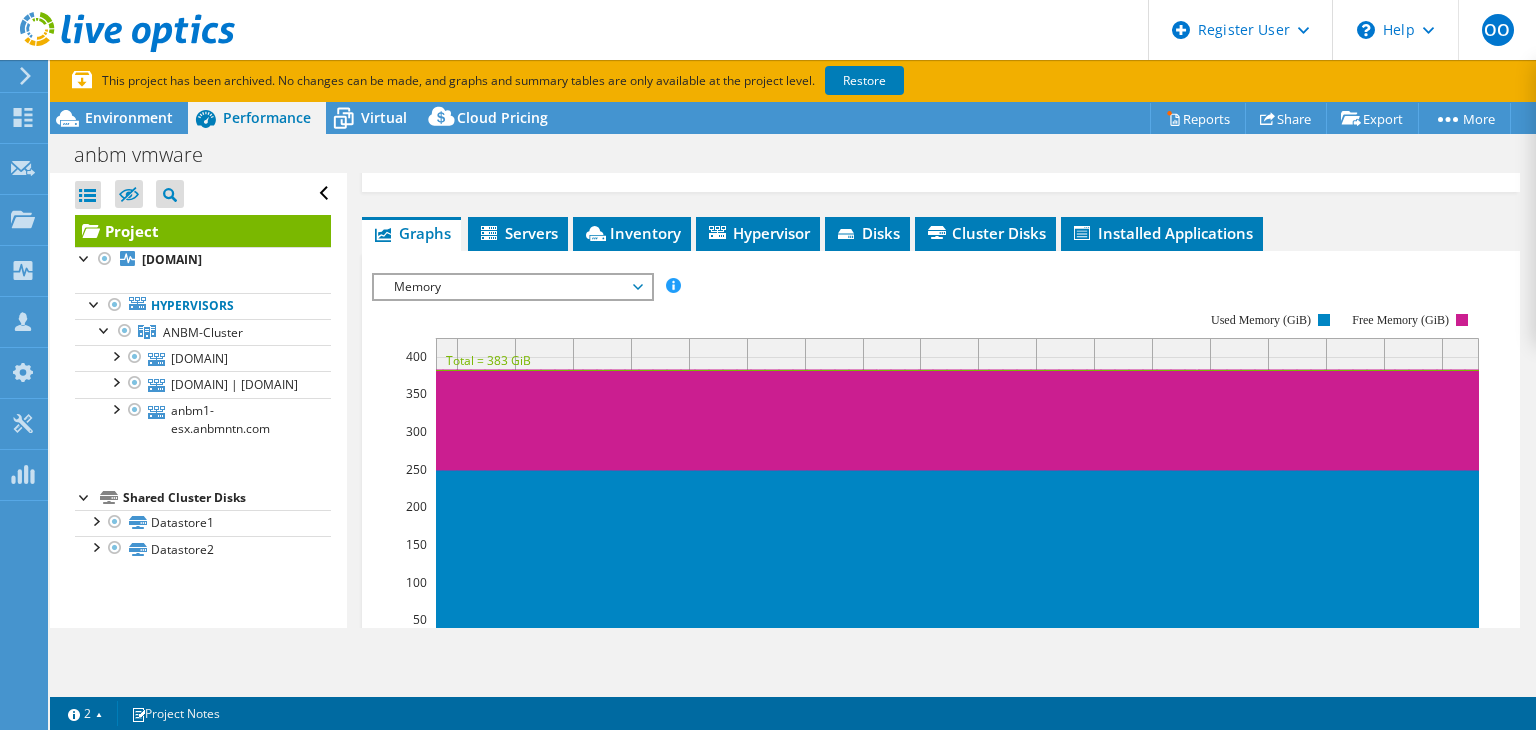 click on "Memory" at bounding box center (512, 287) 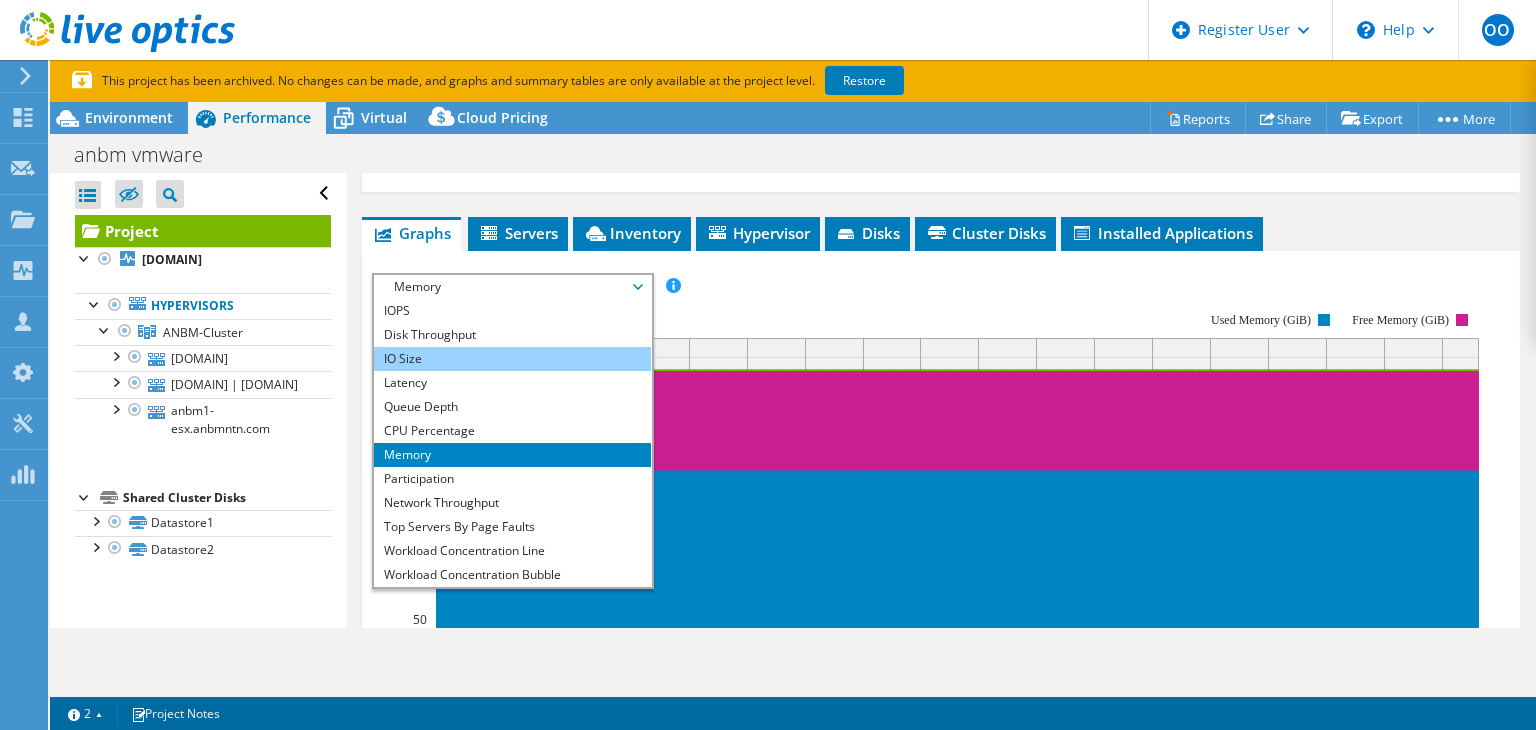 click on "IO Size" at bounding box center (512, 359) 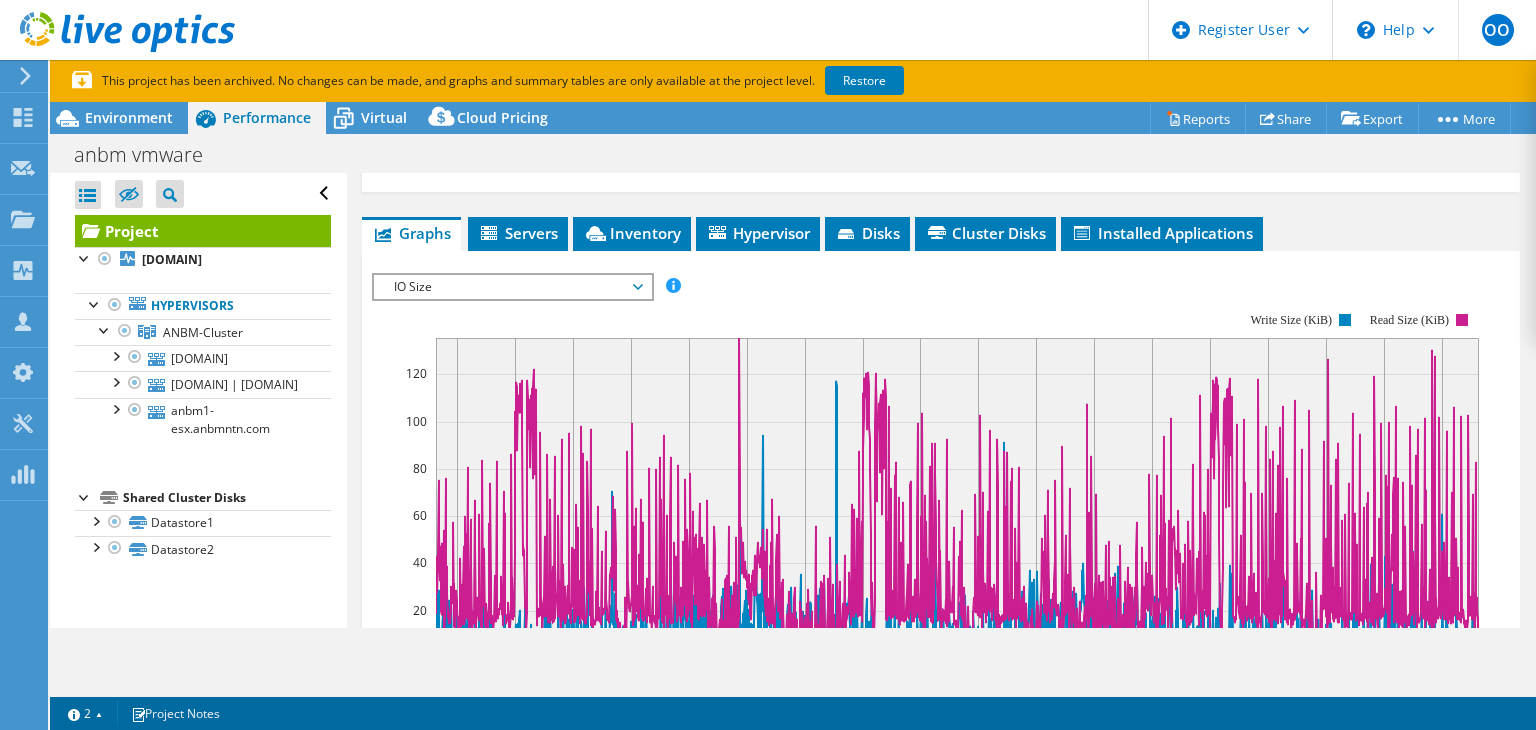 click on "IO Size" at bounding box center (512, 287) 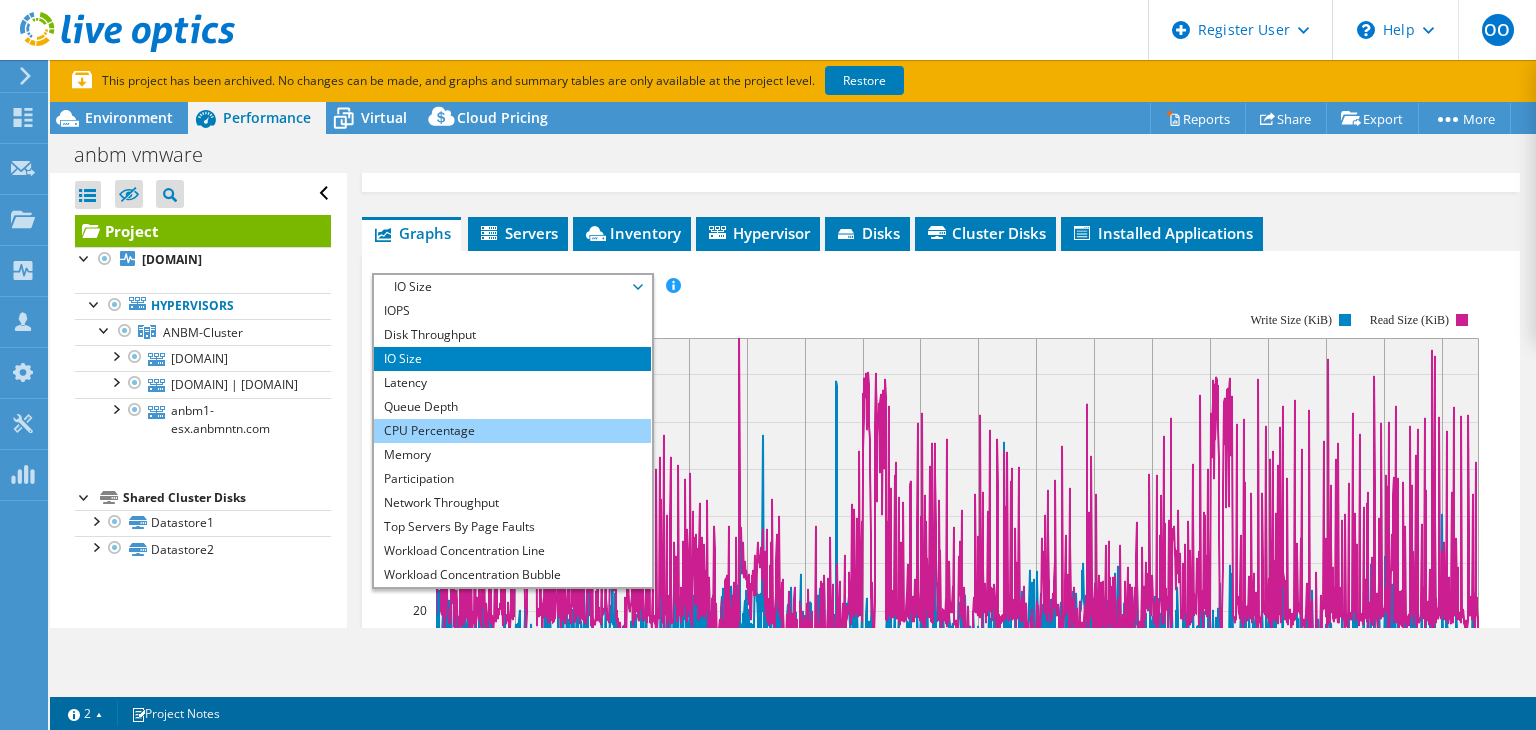 click on "CPU Percentage" at bounding box center (512, 431) 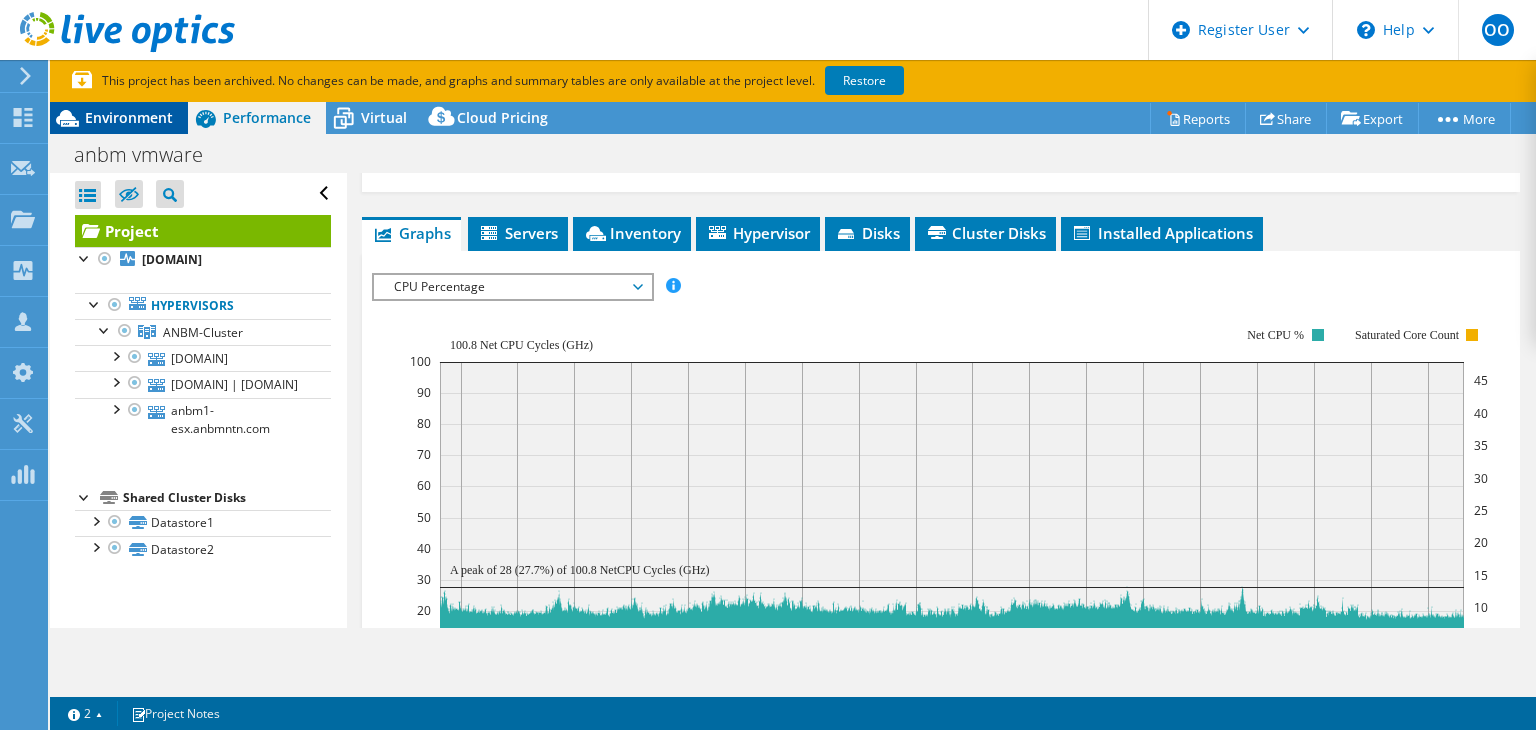 click on "Environment" at bounding box center (129, 117) 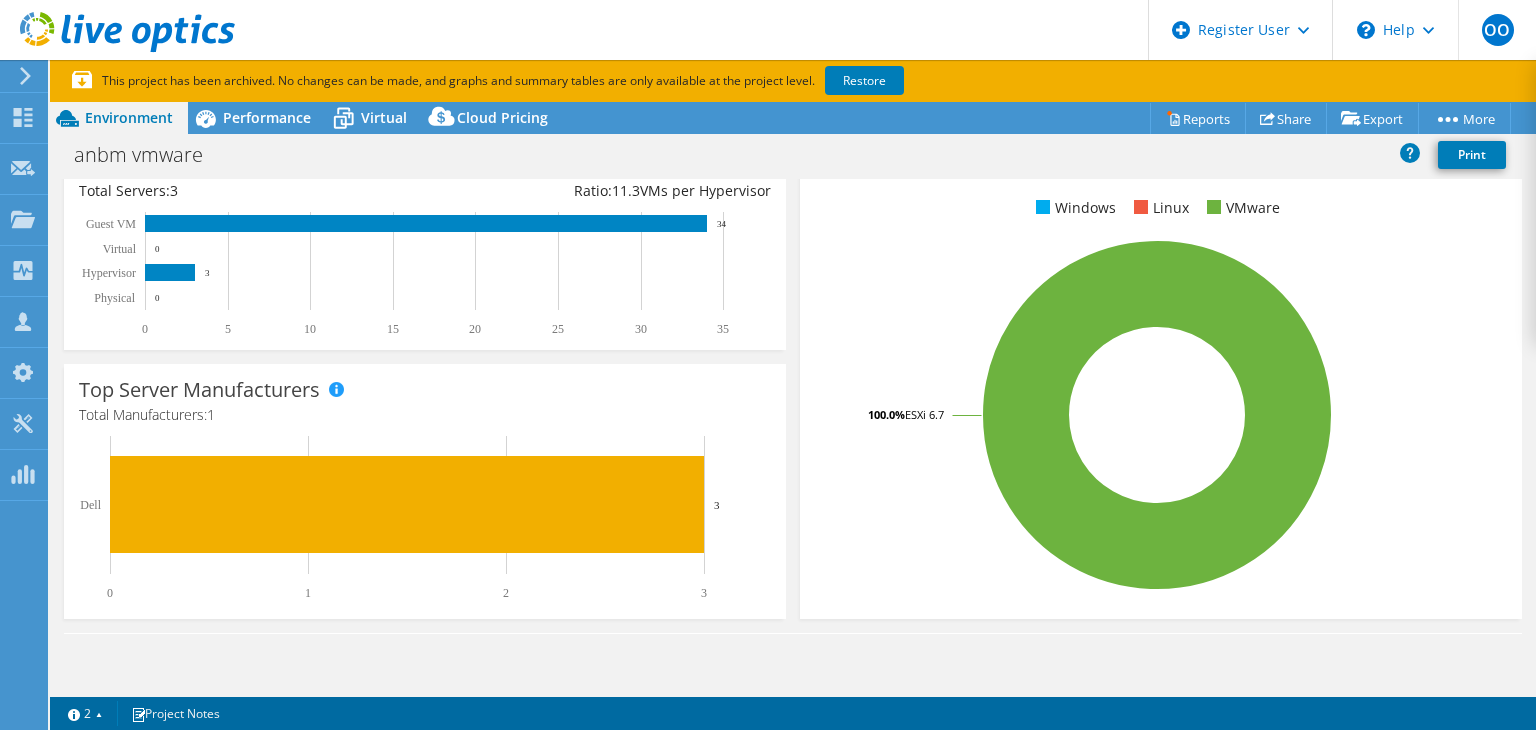 scroll, scrollTop: 0, scrollLeft: 0, axis: both 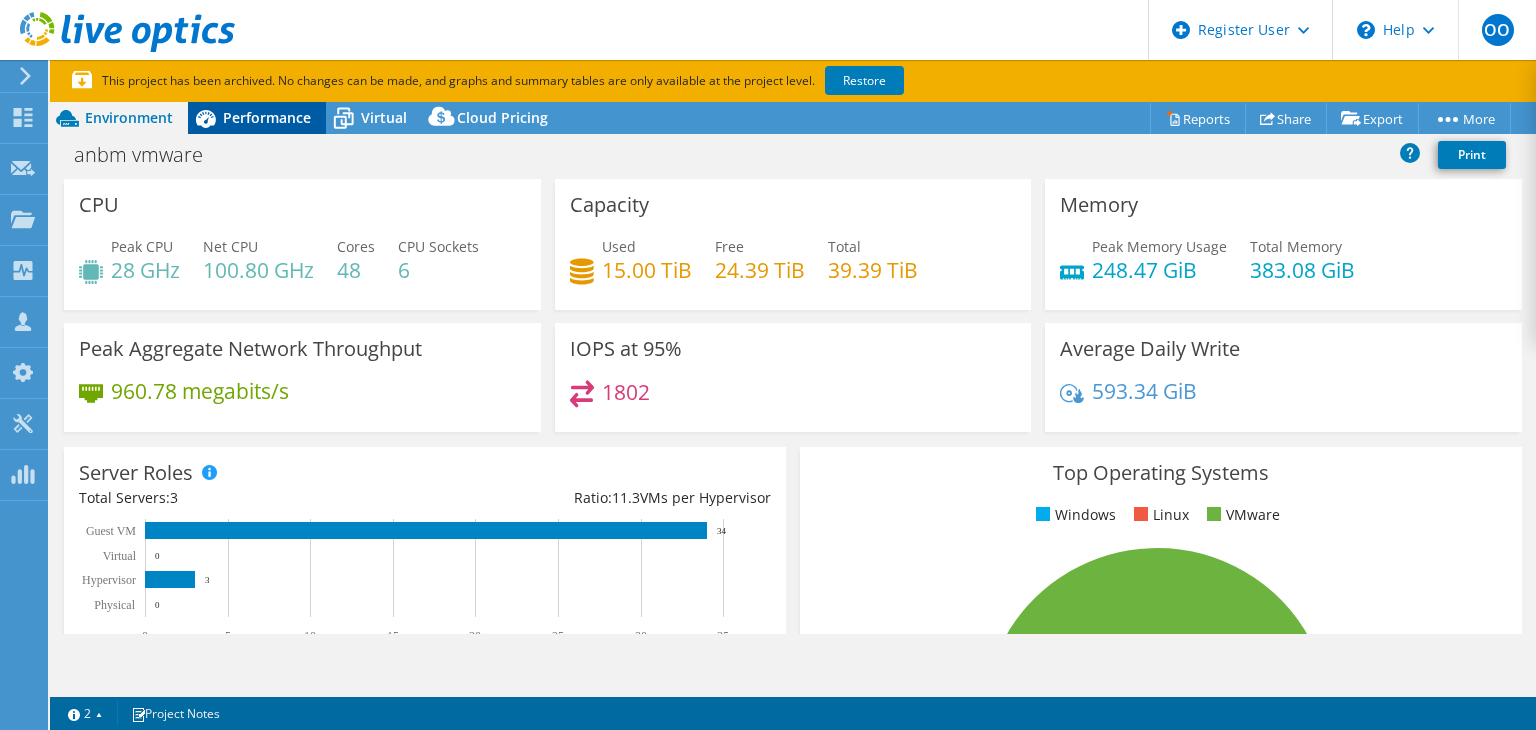 click on "Performance" at bounding box center [267, 117] 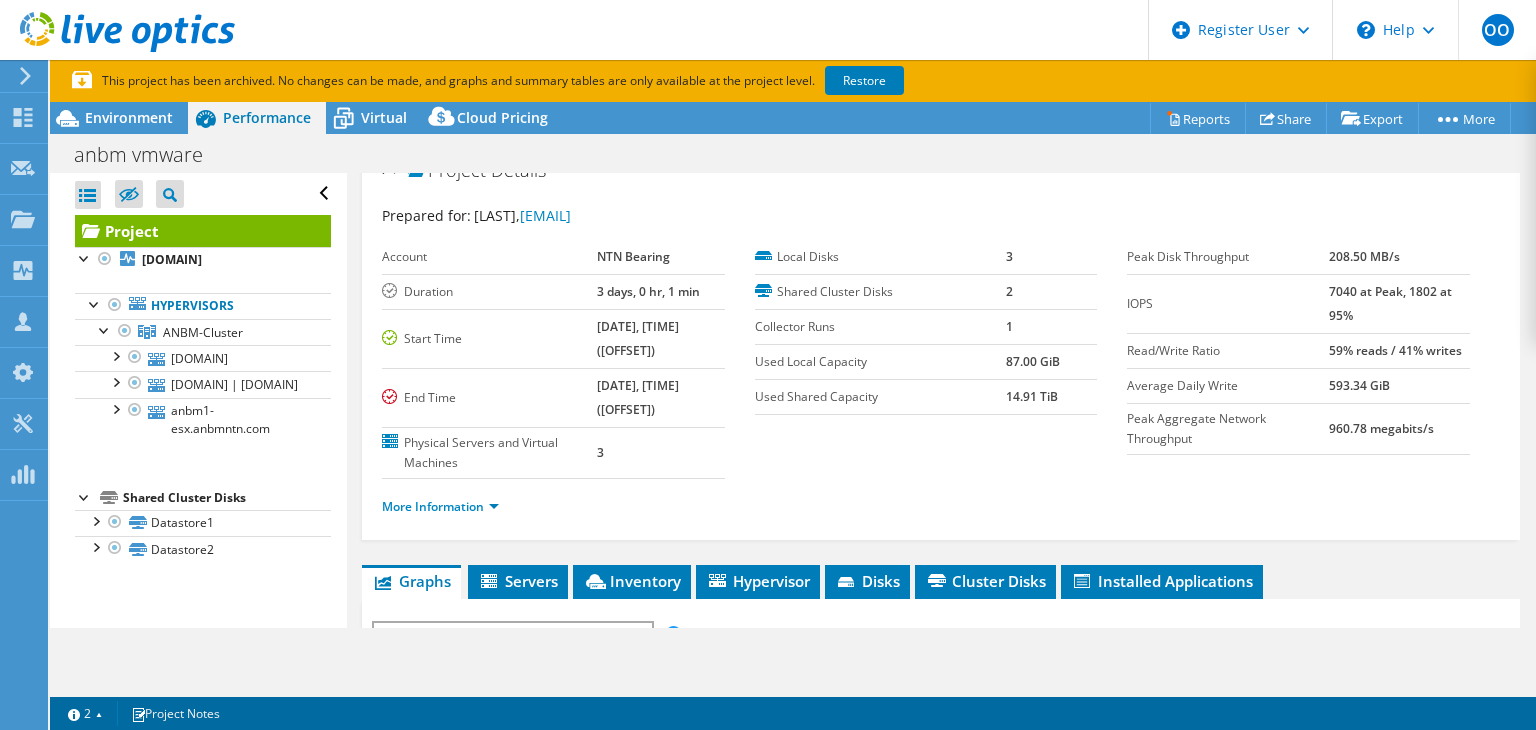 scroll, scrollTop: 28, scrollLeft: 0, axis: vertical 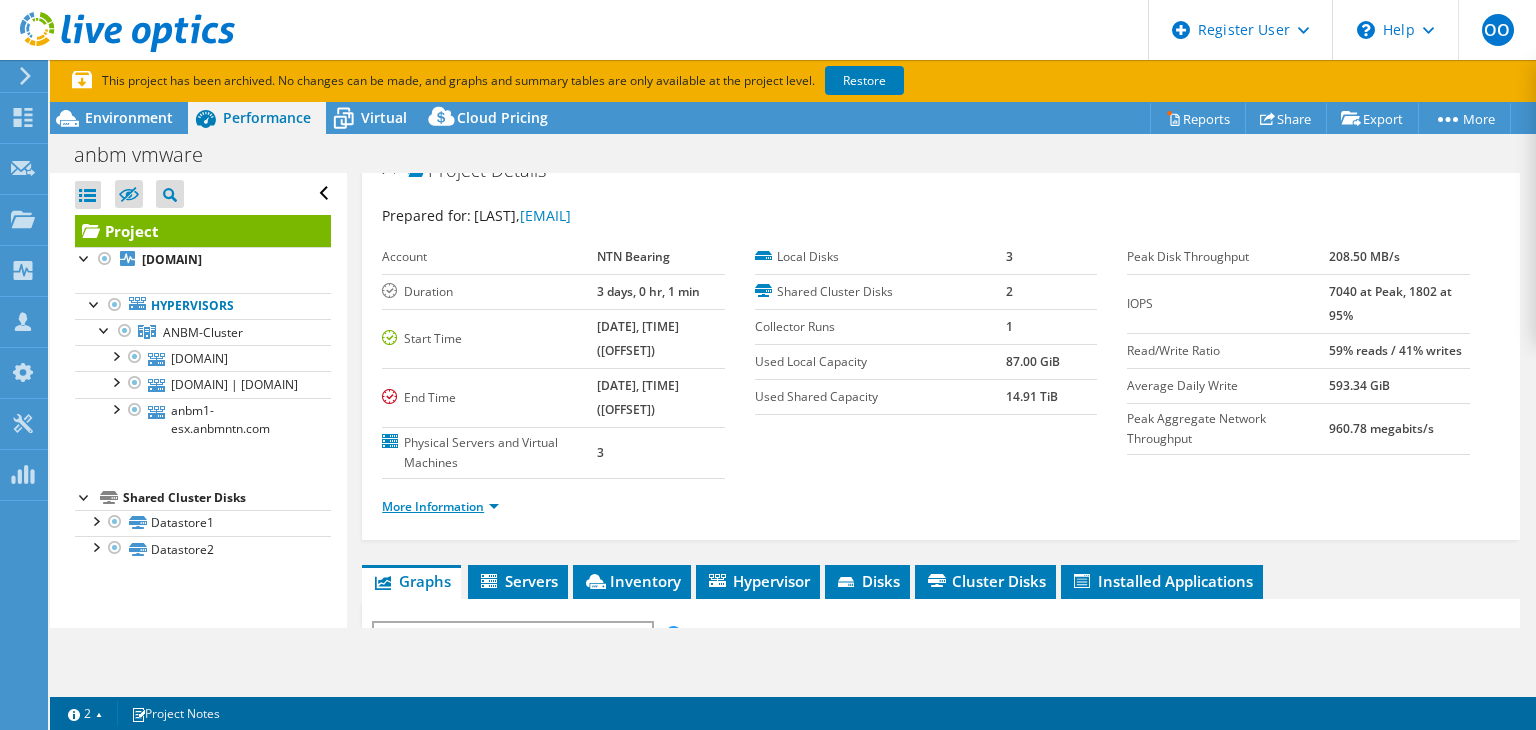 click on "More Information" at bounding box center (440, 506) 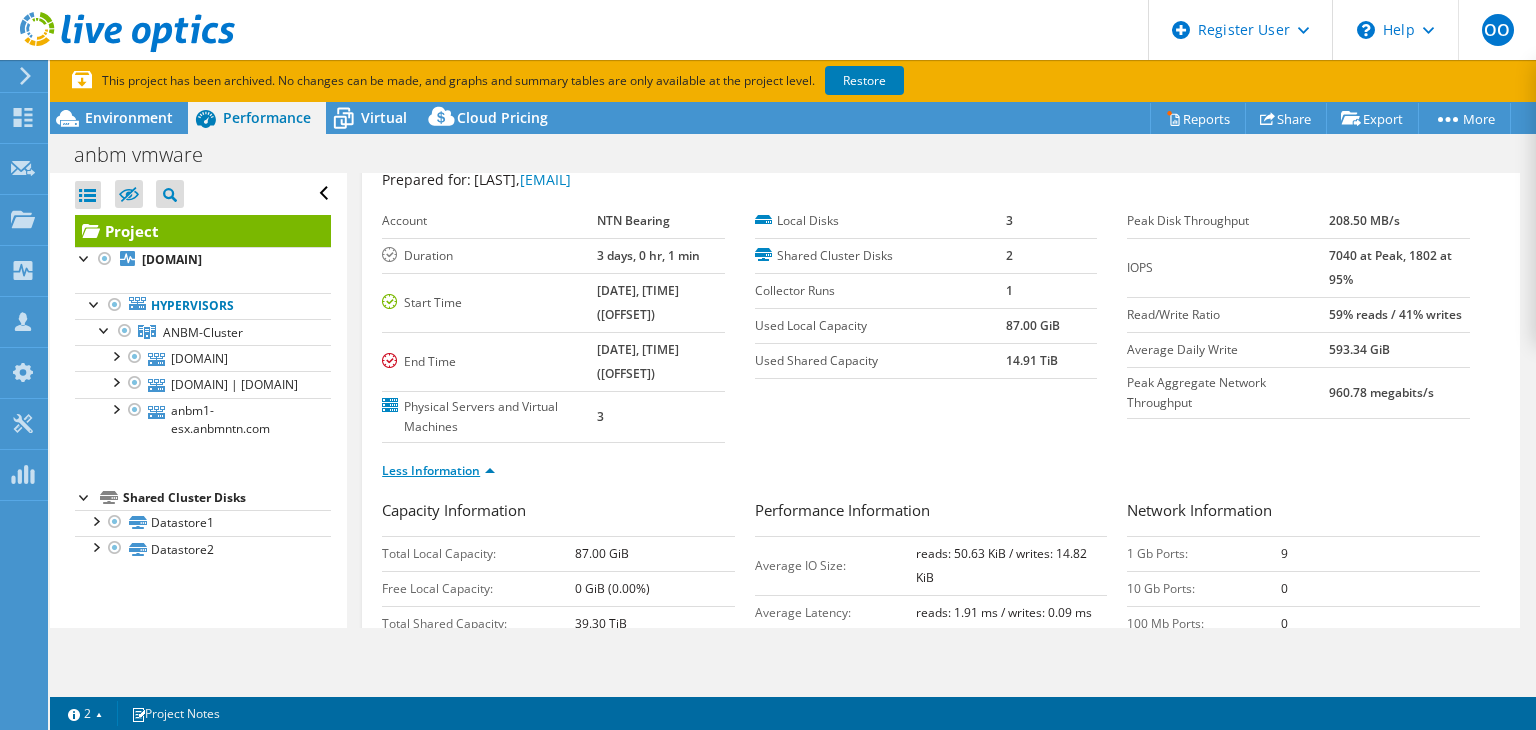 scroll, scrollTop: 0, scrollLeft: 0, axis: both 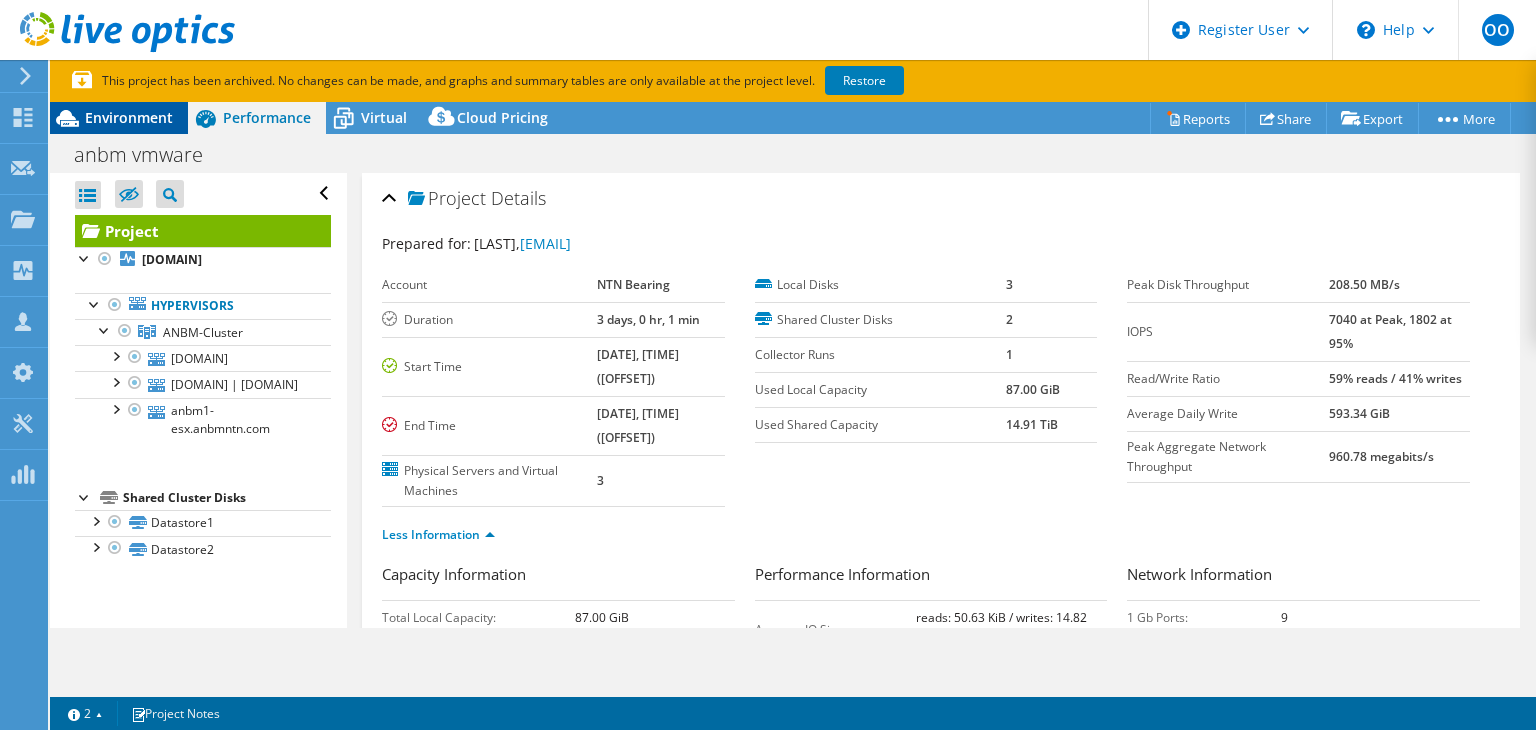 click on "Environment" at bounding box center [129, 117] 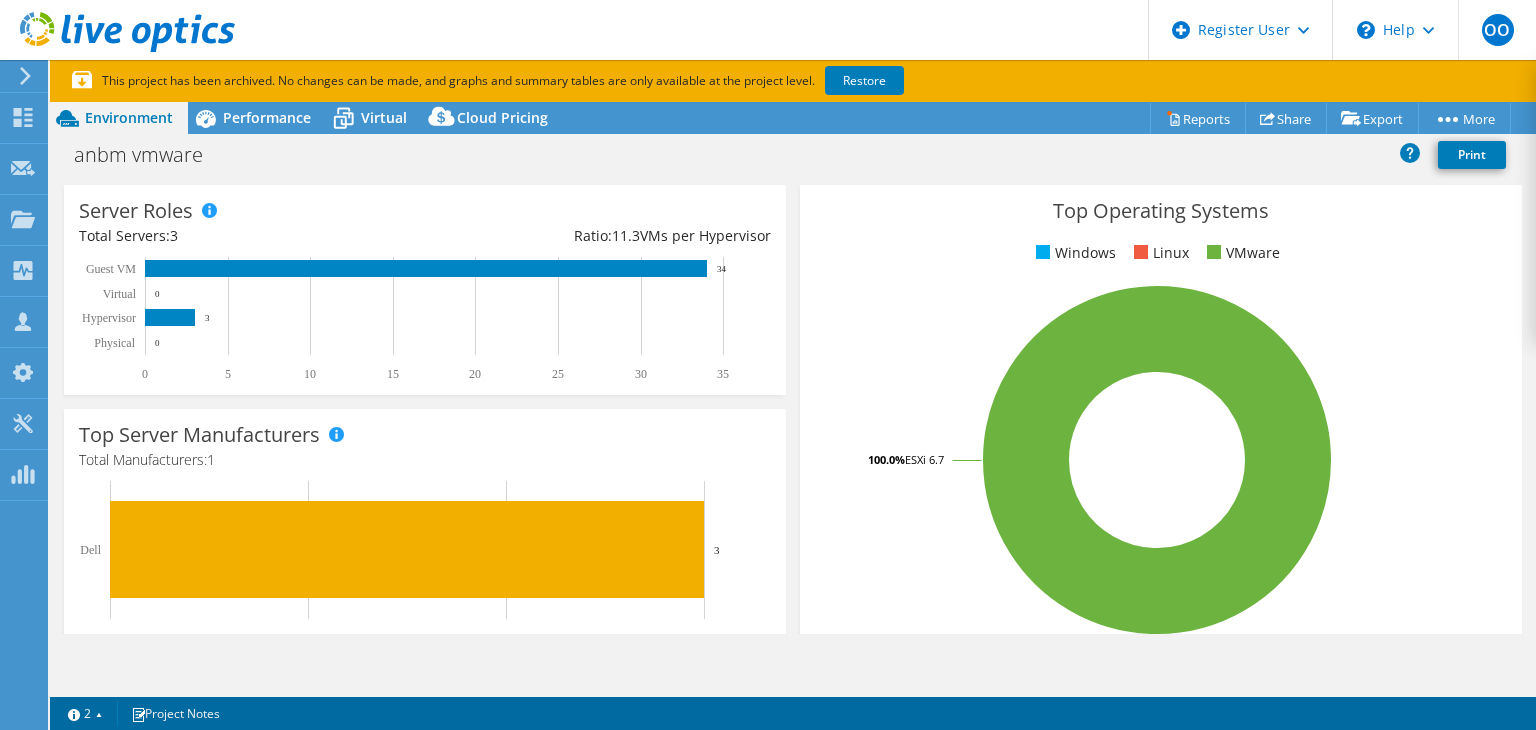 scroll, scrollTop: 267, scrollLeft: 0, axis: vertical 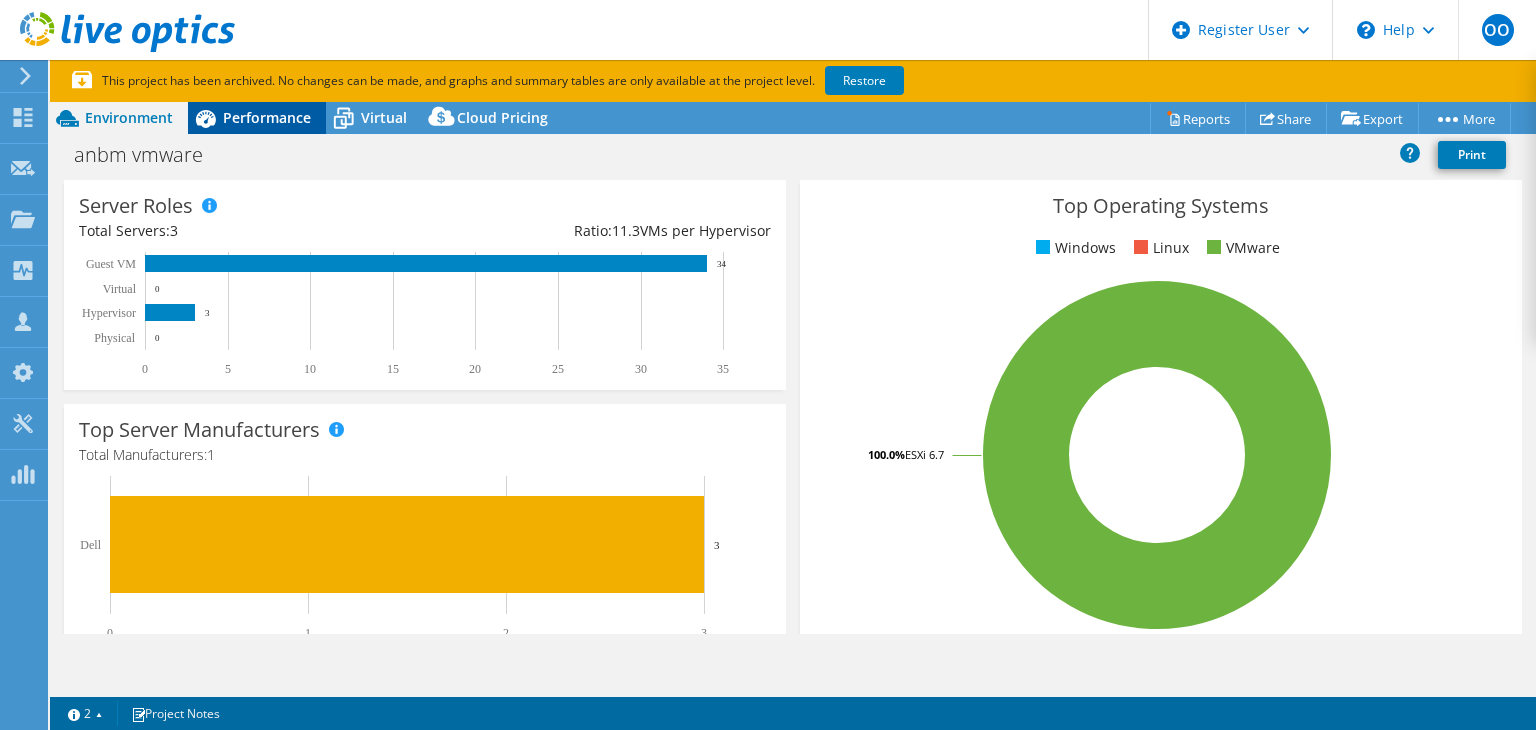 click on "Performance" at bounding box center [267, 117] 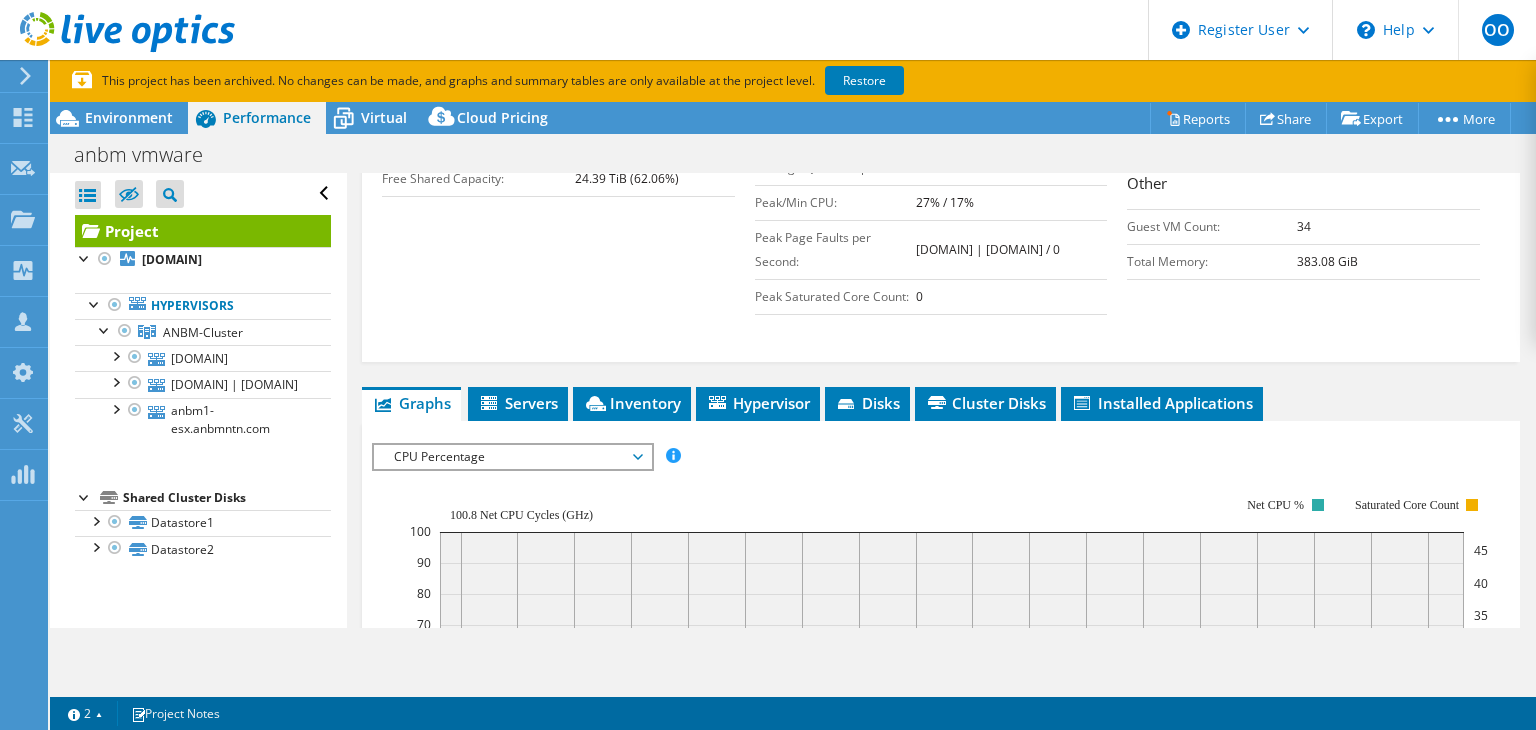 scroll, scrollTop: 567, scrollLeft: 0, axis: vertical 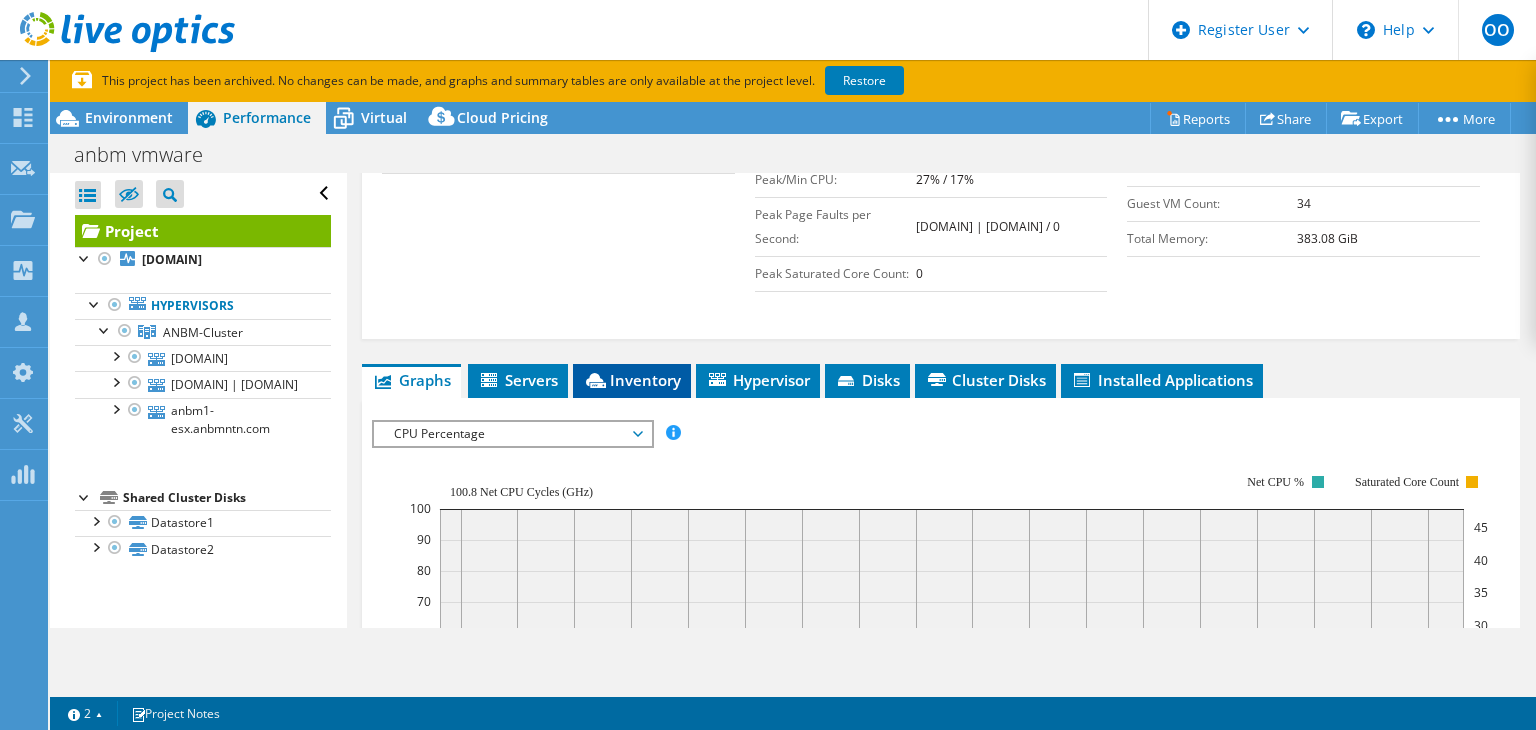 click on "Inventory" at bounding box center (632, 380) 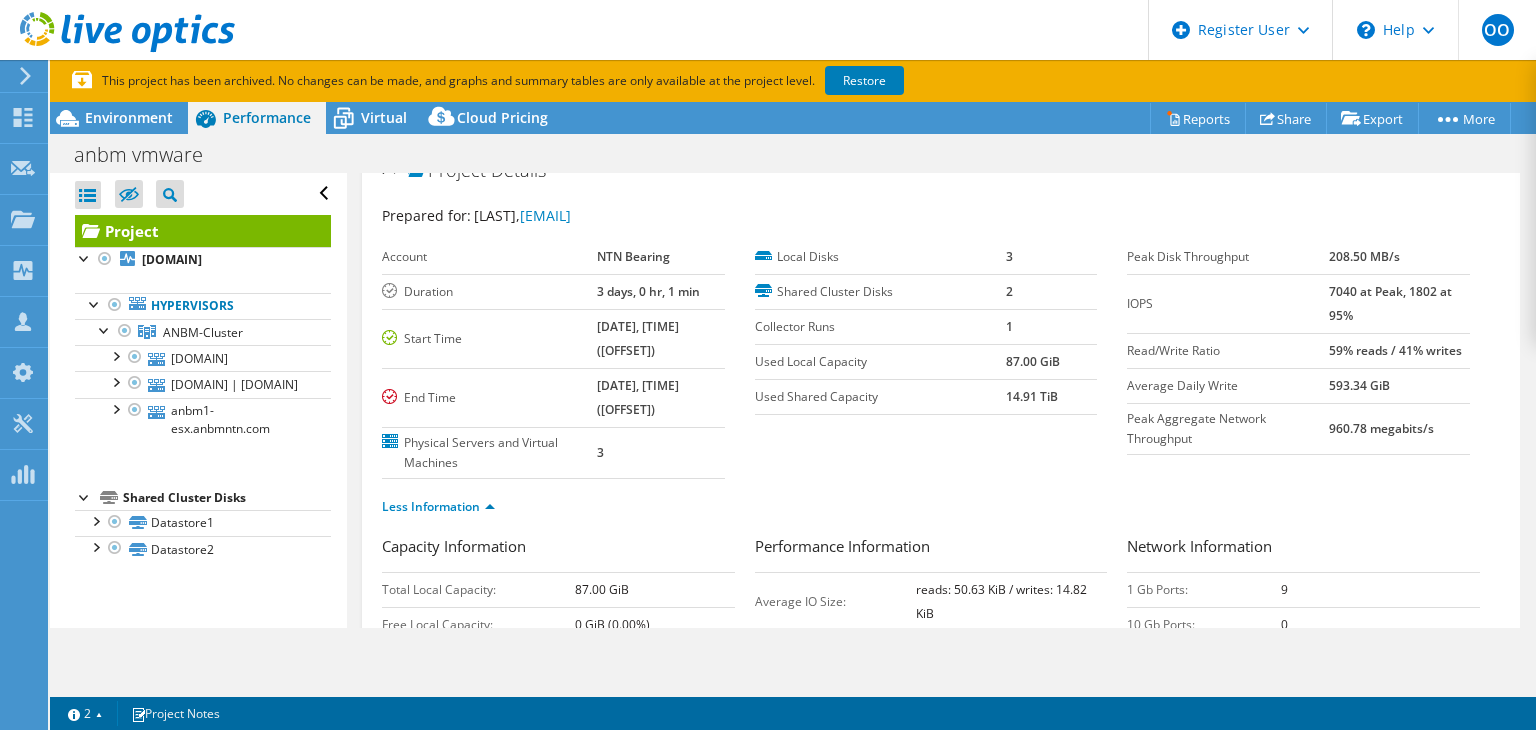 scroll, scrollTop: 31, scrollLeft: 0, axis: vertical 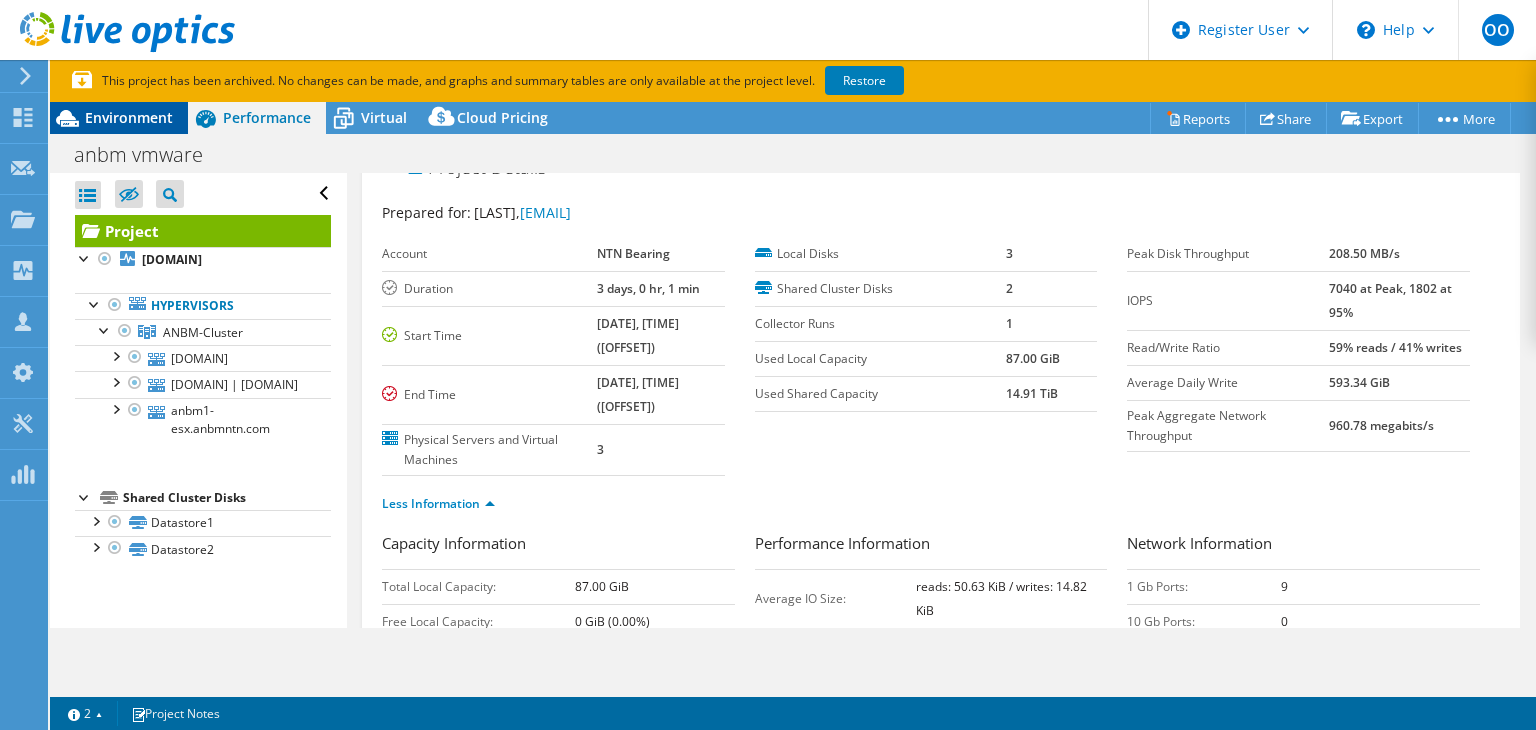 click on "Environment" at bounding box center [119, 118] 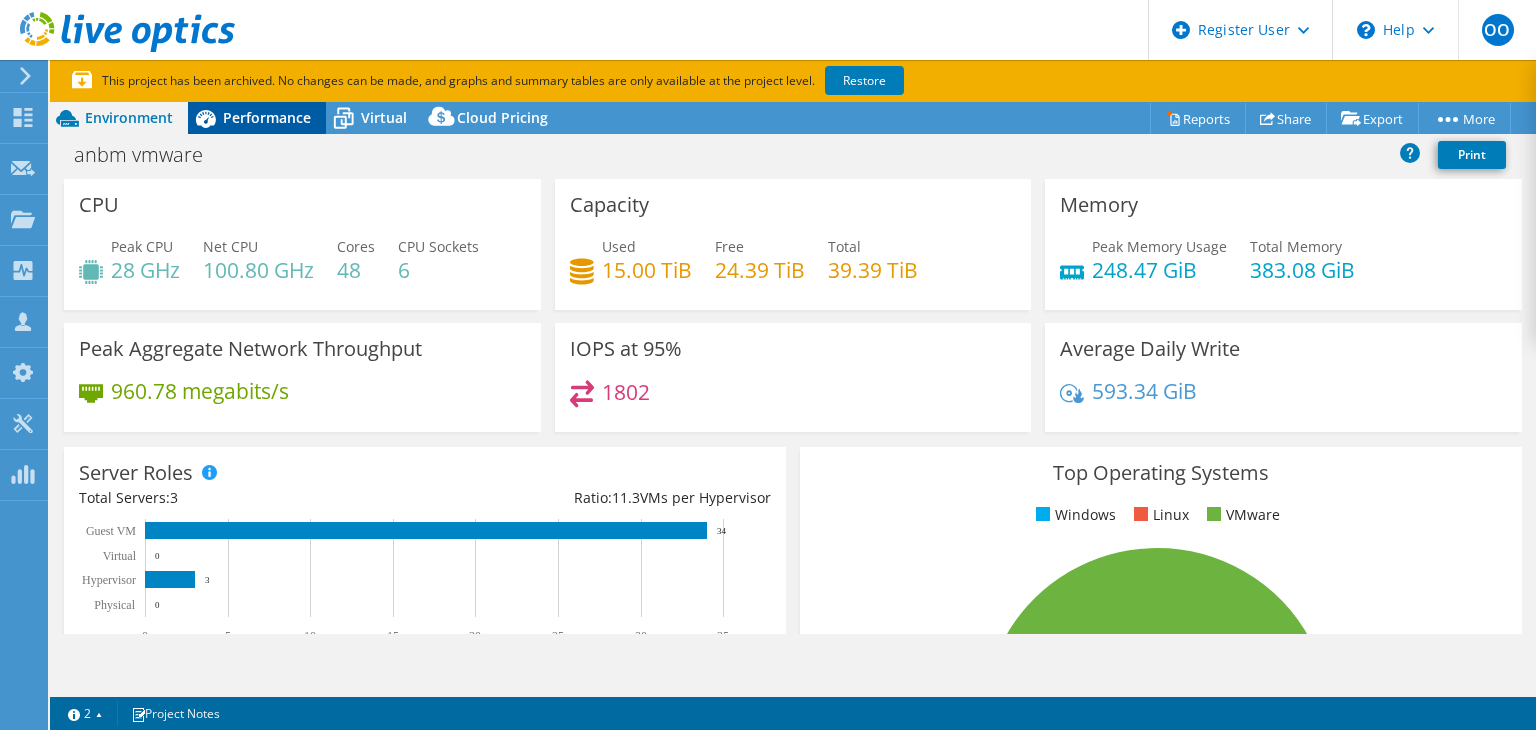 click on "Performance" at bounding box center [267, 117] 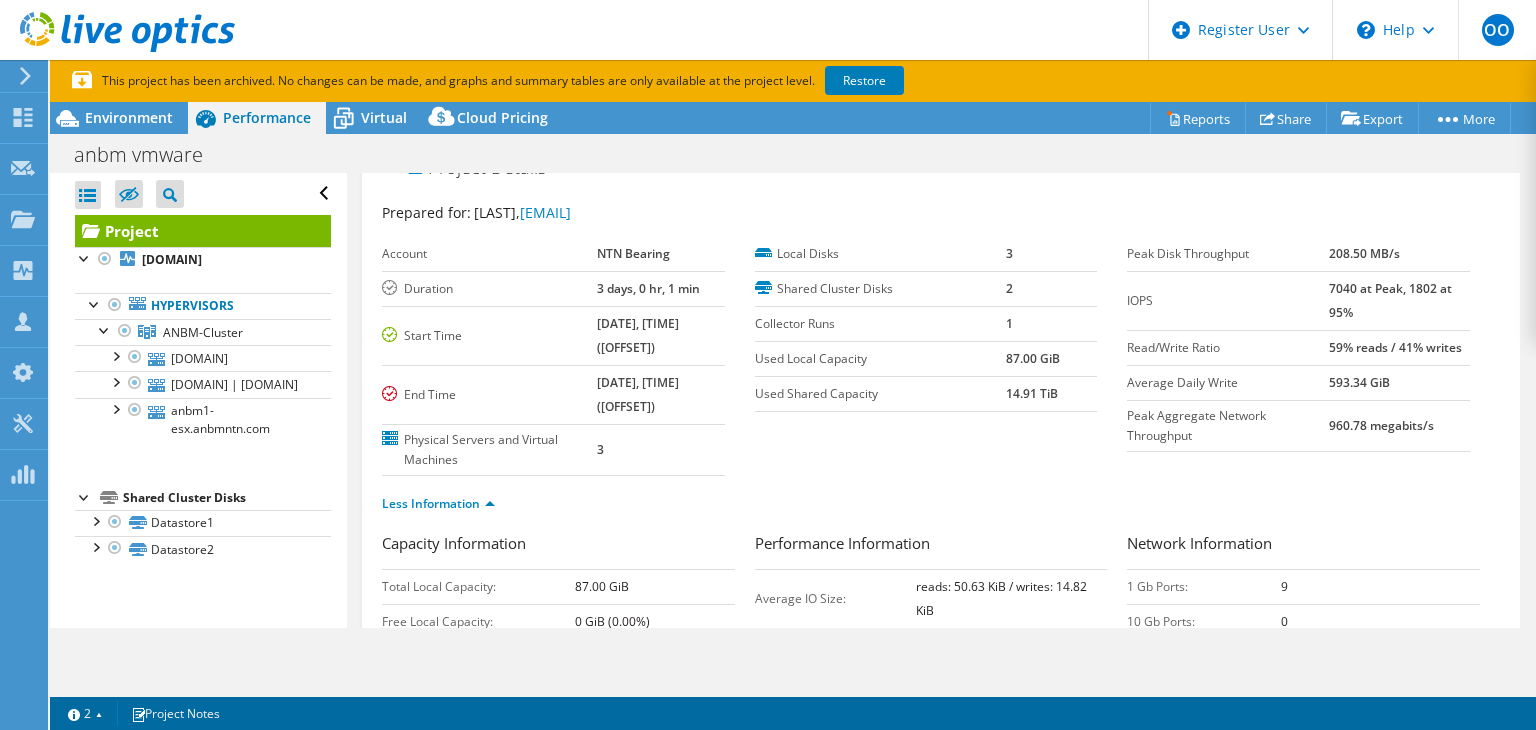 scroll, scrollTop: 11, scrollLeft: 0, axis: vertical 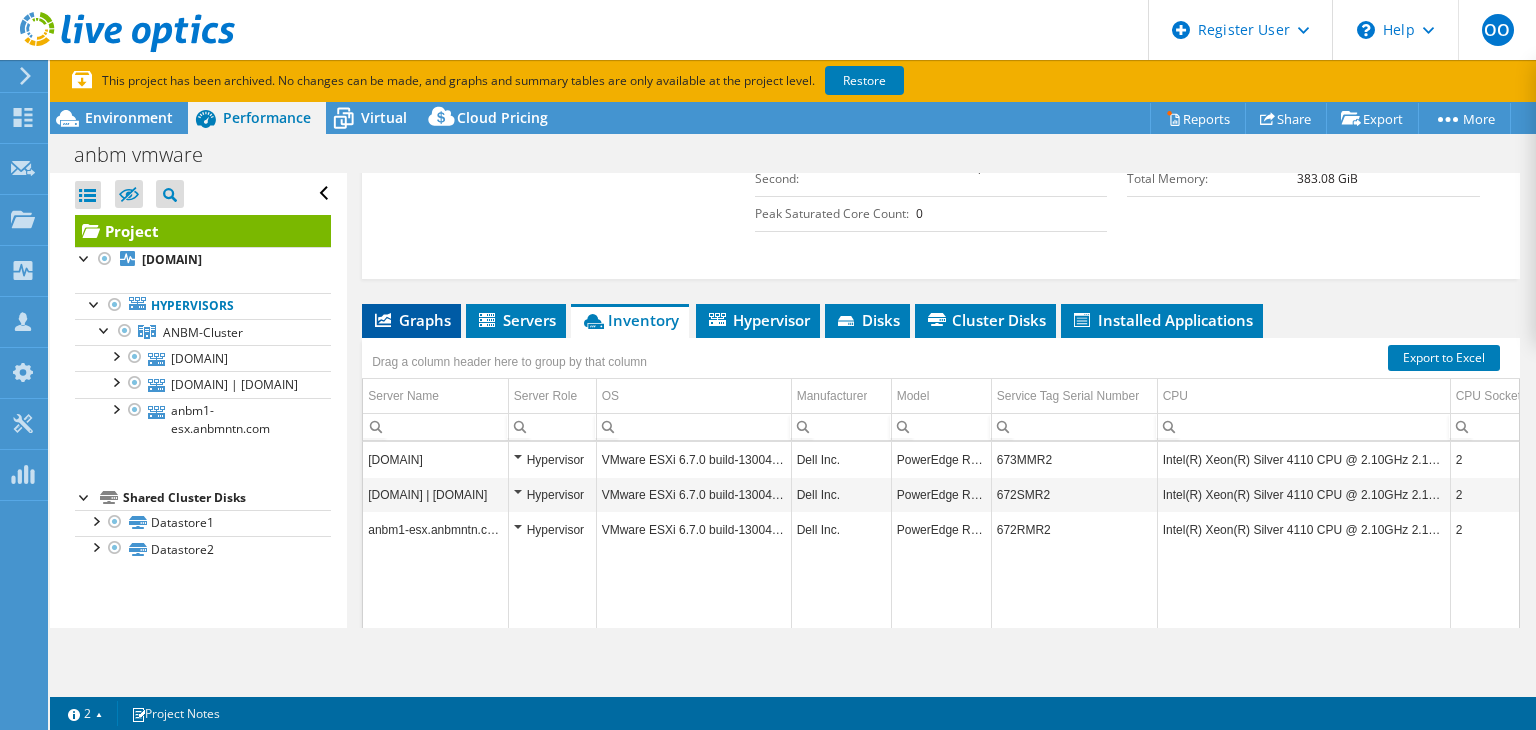 click on "Graphs" at bounding box center (411, 320) 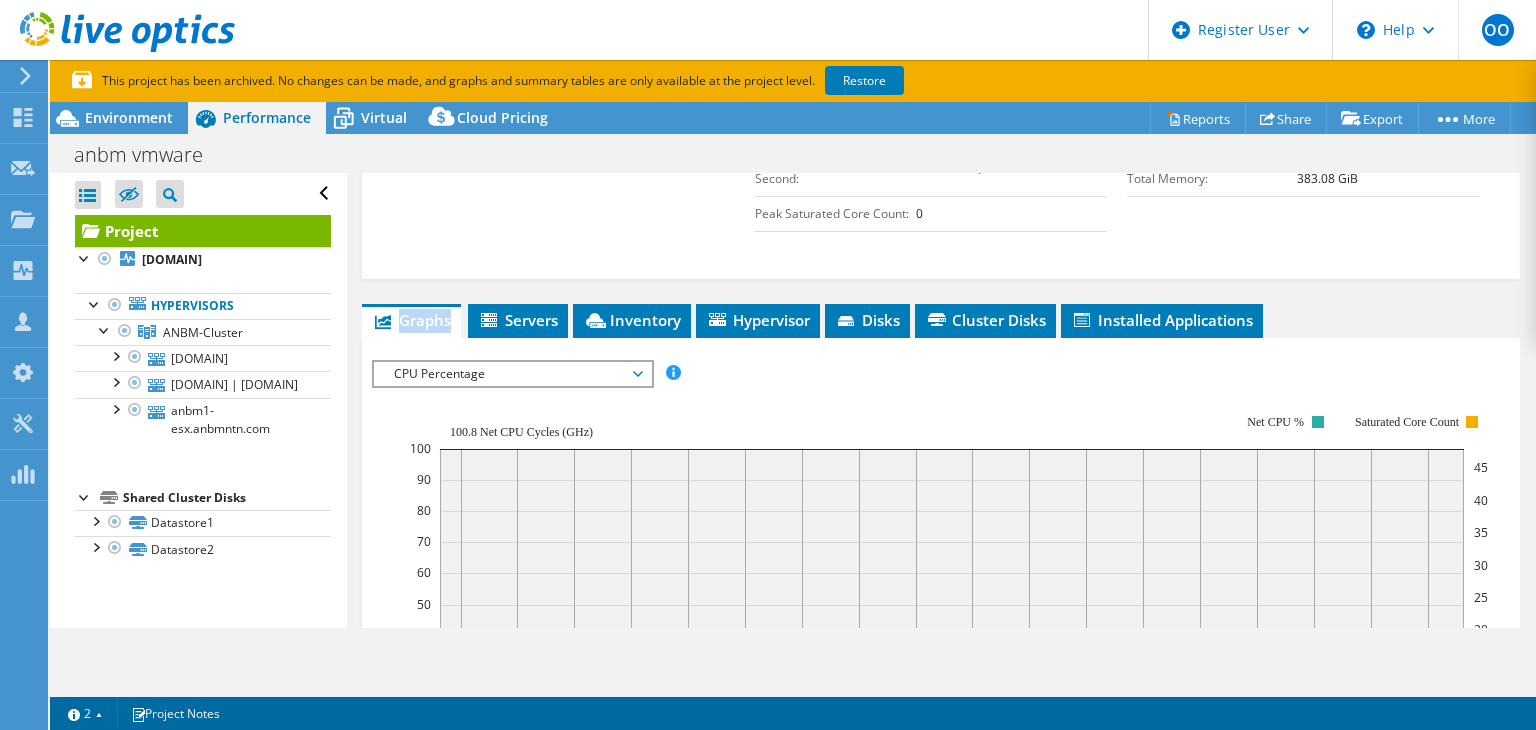 click on "Graphs" at bounding box center (411, 320) 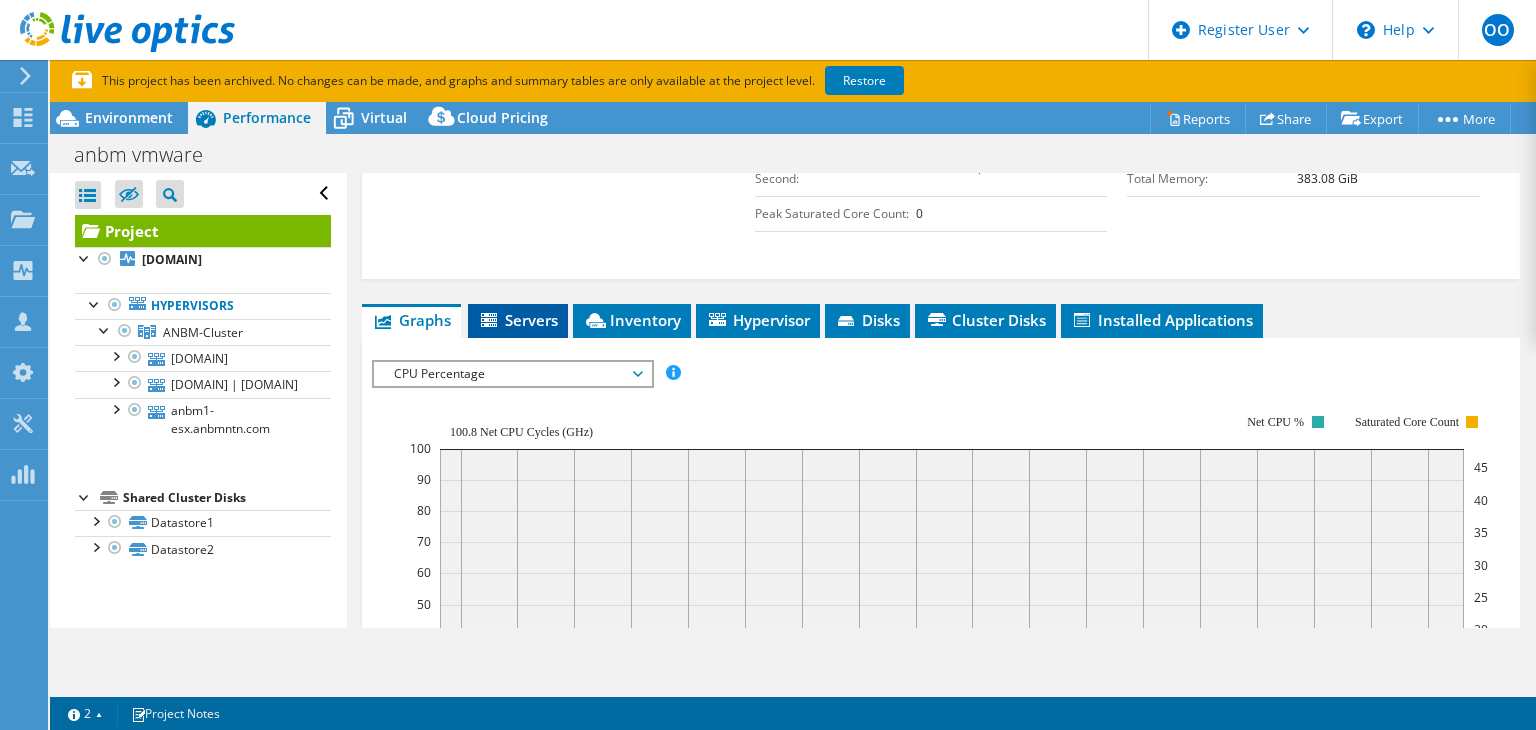 click on "Servers" at bounding box center [518, 320] 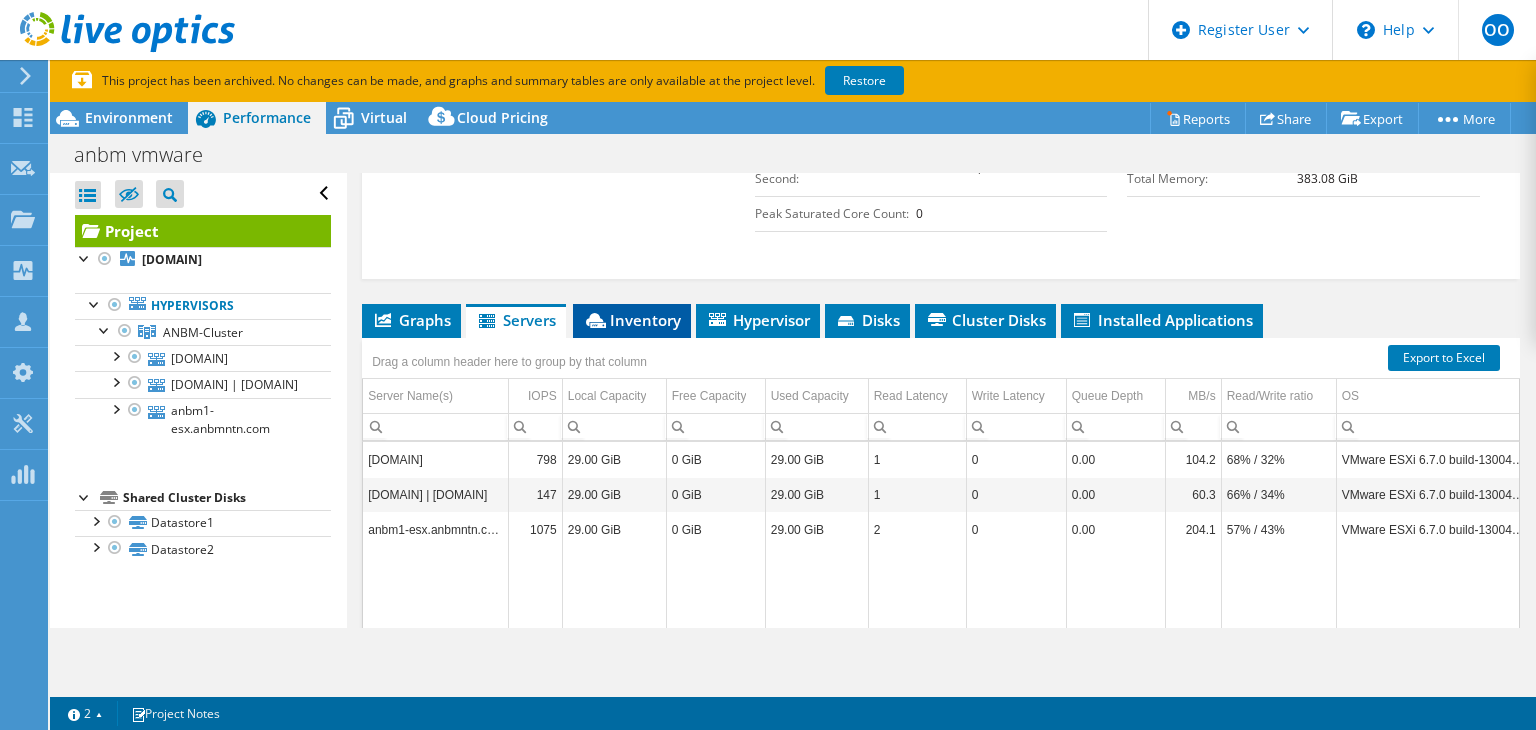 click on "Inventory" at bounding box center (632, 320) 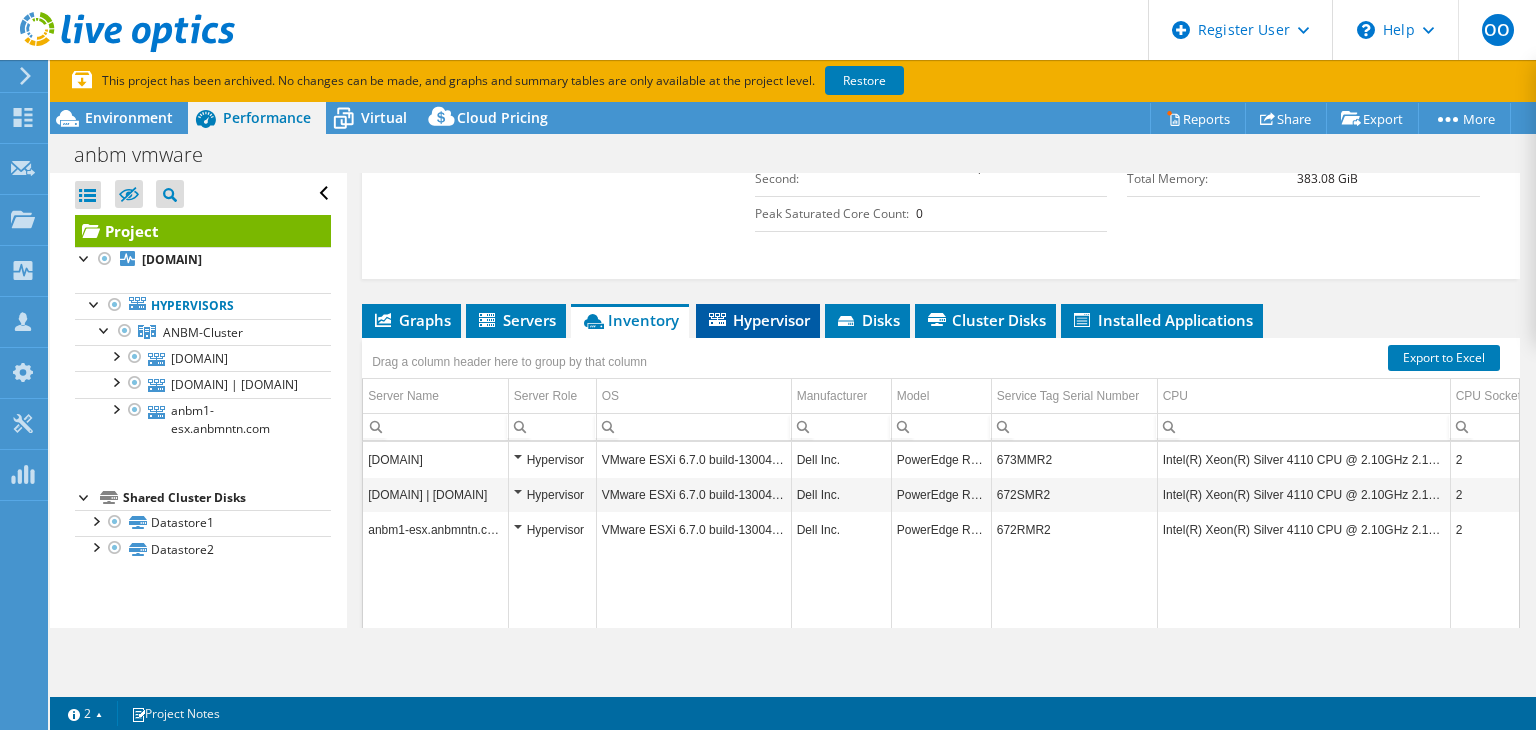 click on "Hypervisor" at bounding box center (758, 321) 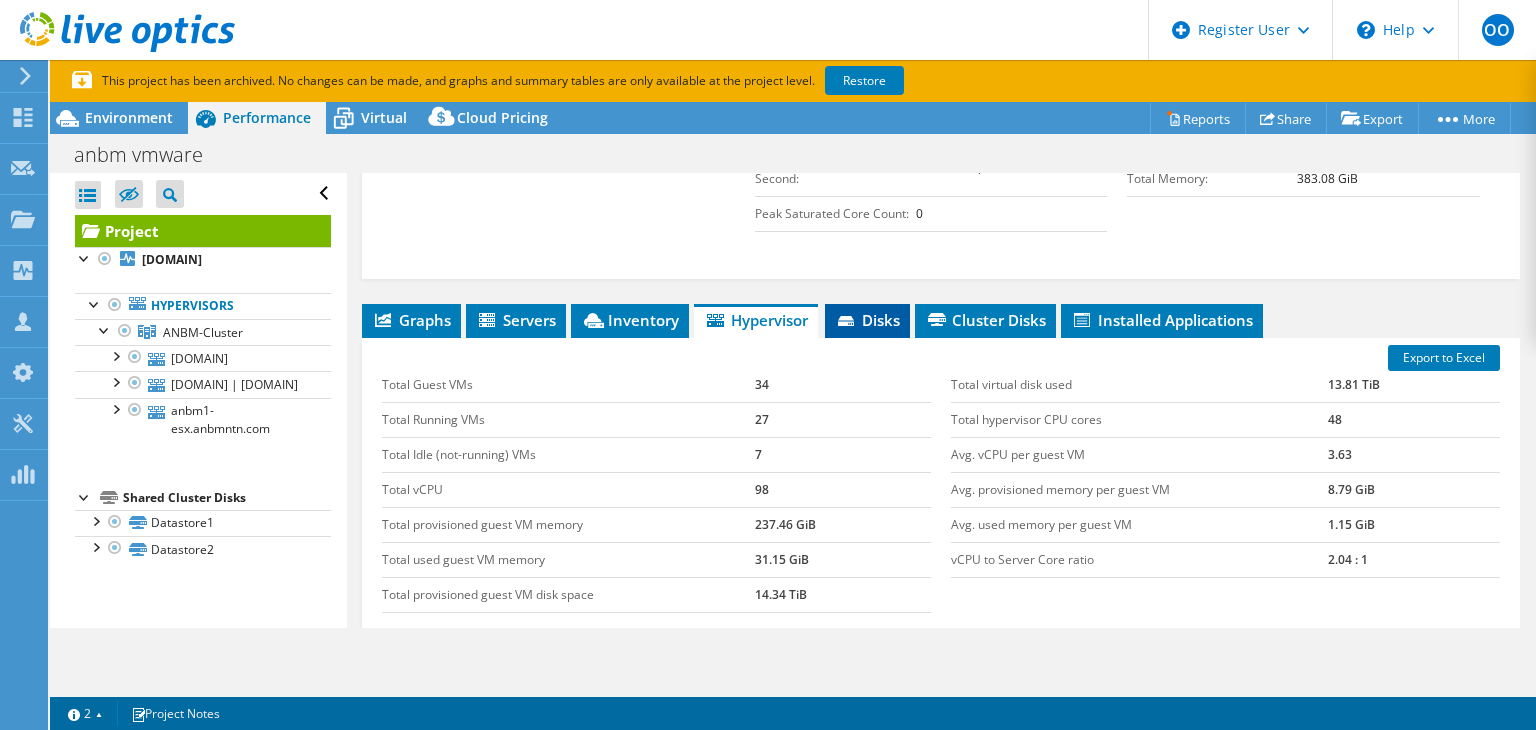 click on "Disks" at bounding box center (867, 320) 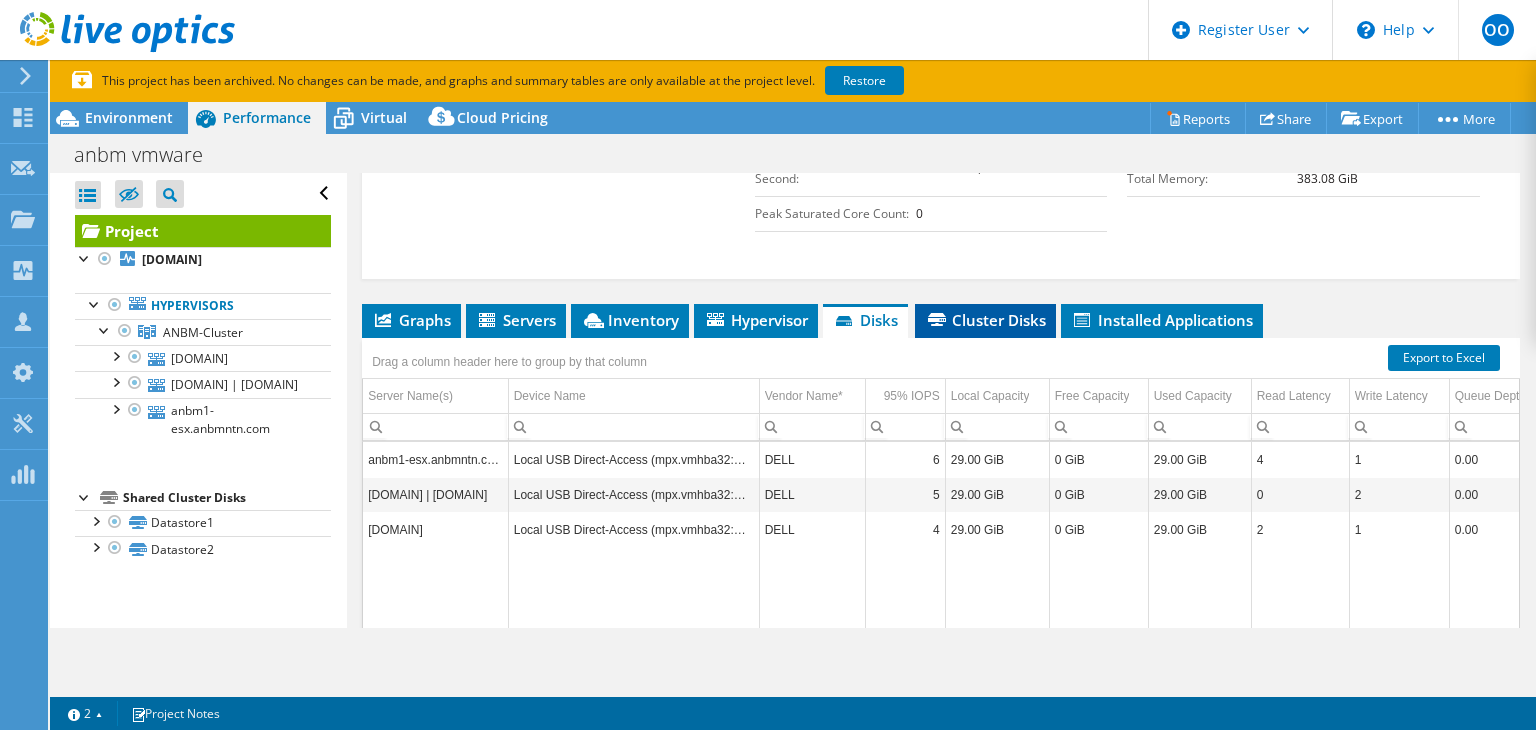 click on "Cluster Disks" at bounding box center (985, 320) 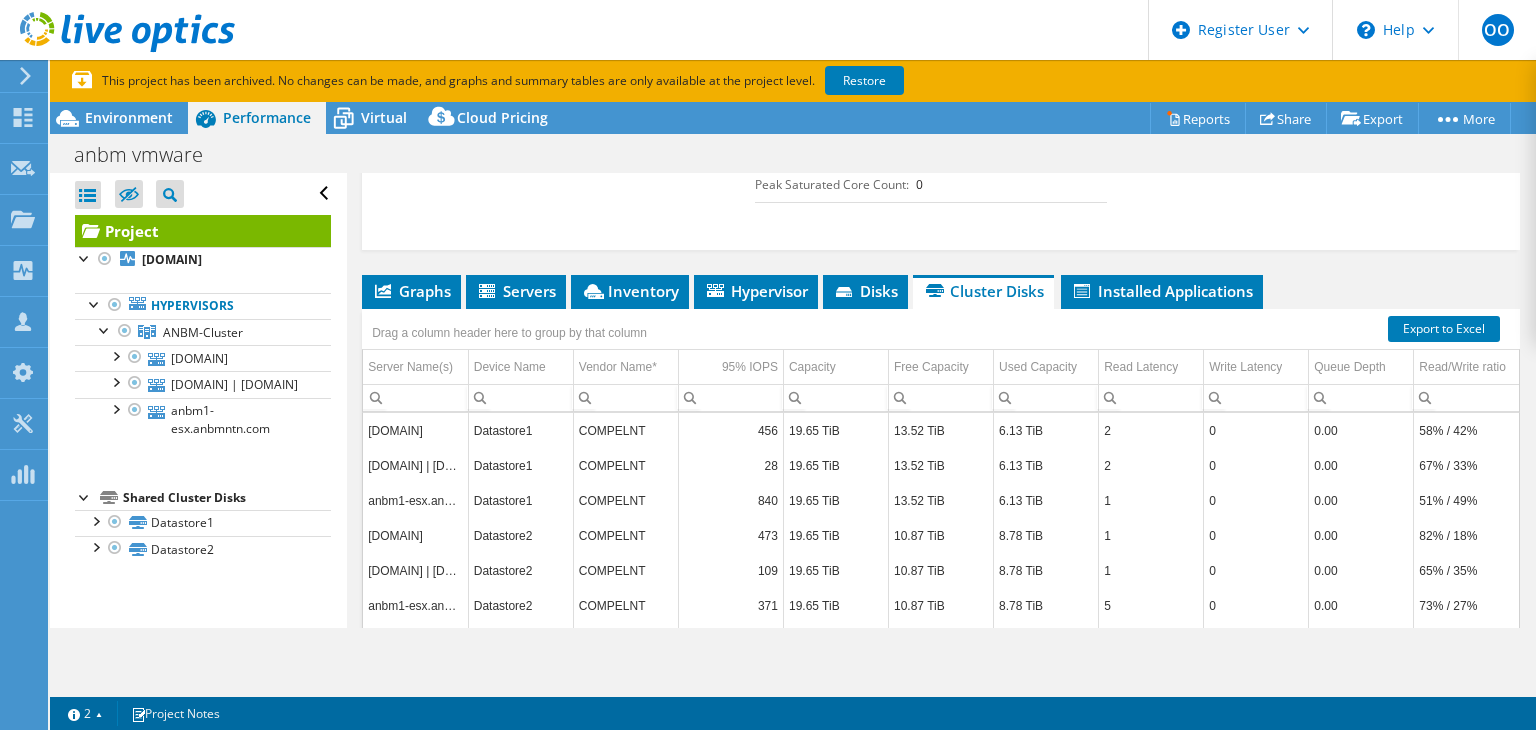 scroll, scrollTop: 670, scrollLeft: 0, axis: vertical 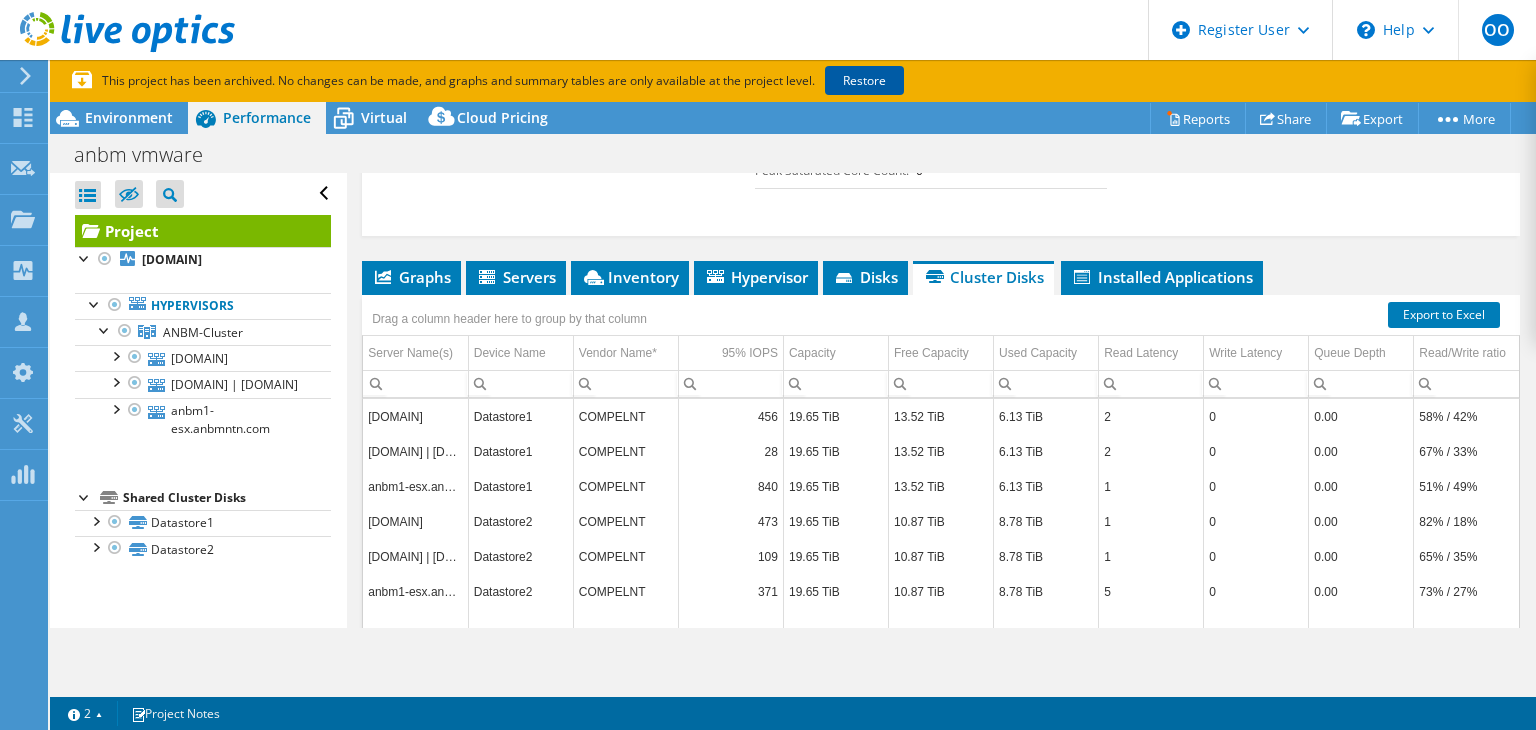 click on "Restore" at bounding box center (864, 80) 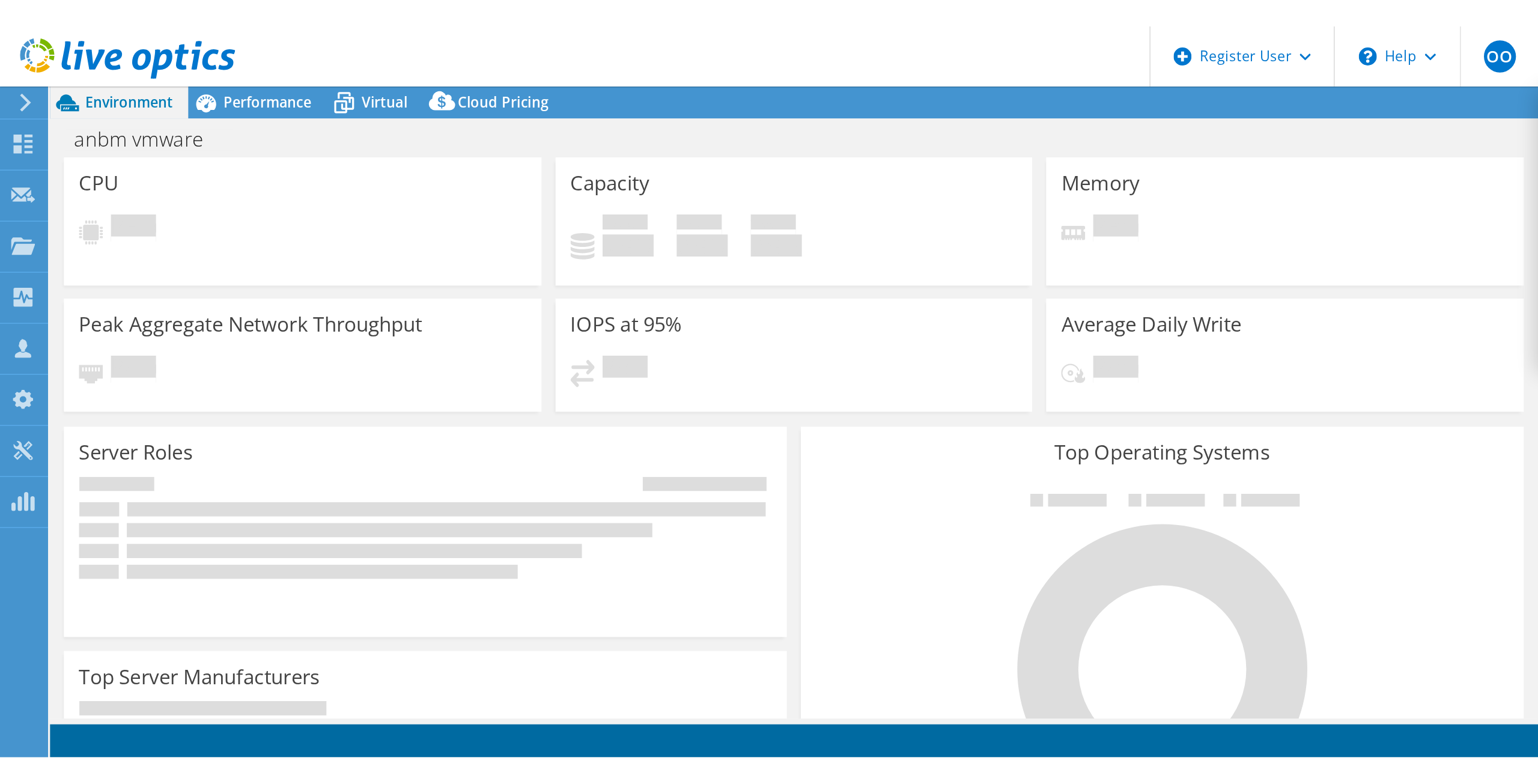 scroll, scrollTop: 0, scrollLeft: 0, axis: both 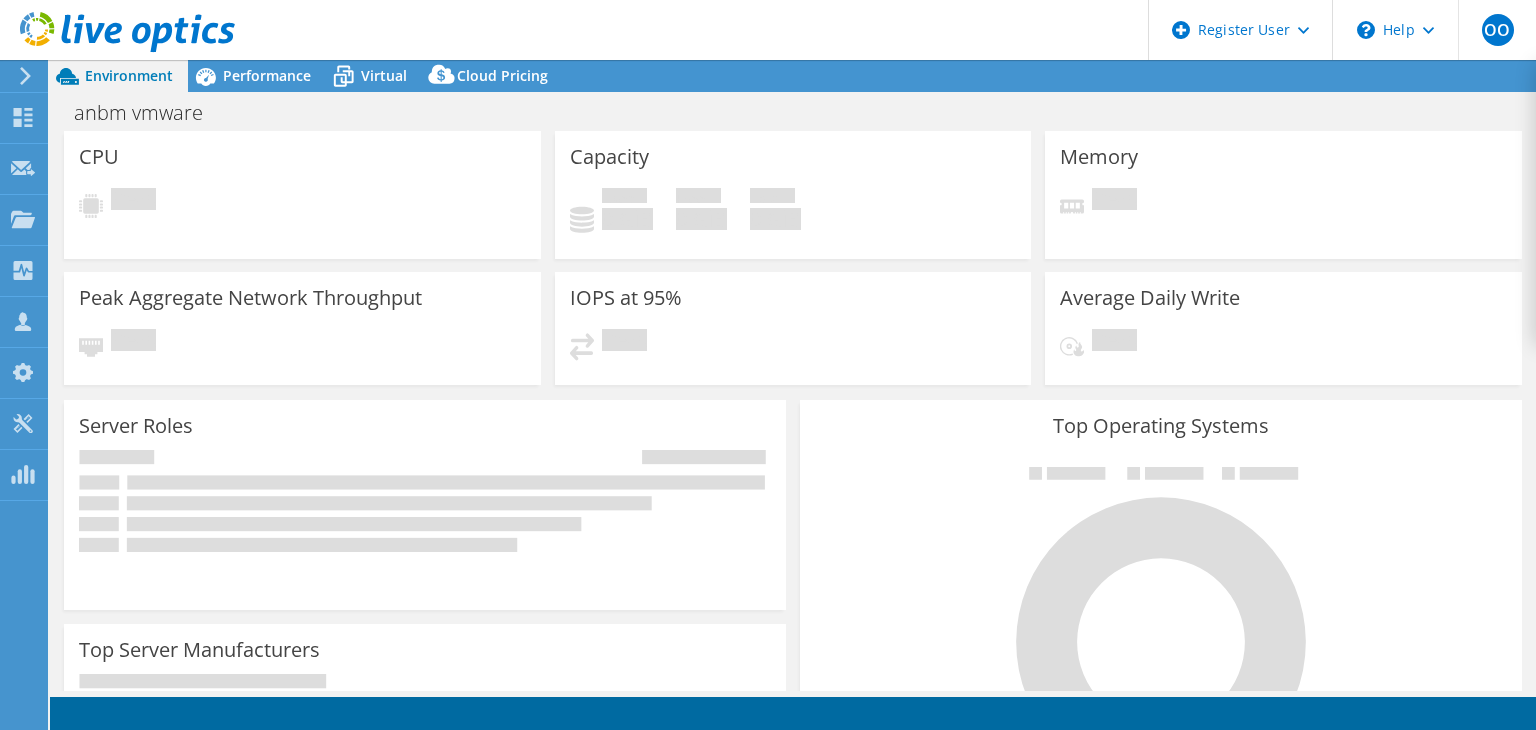 select on "USD" 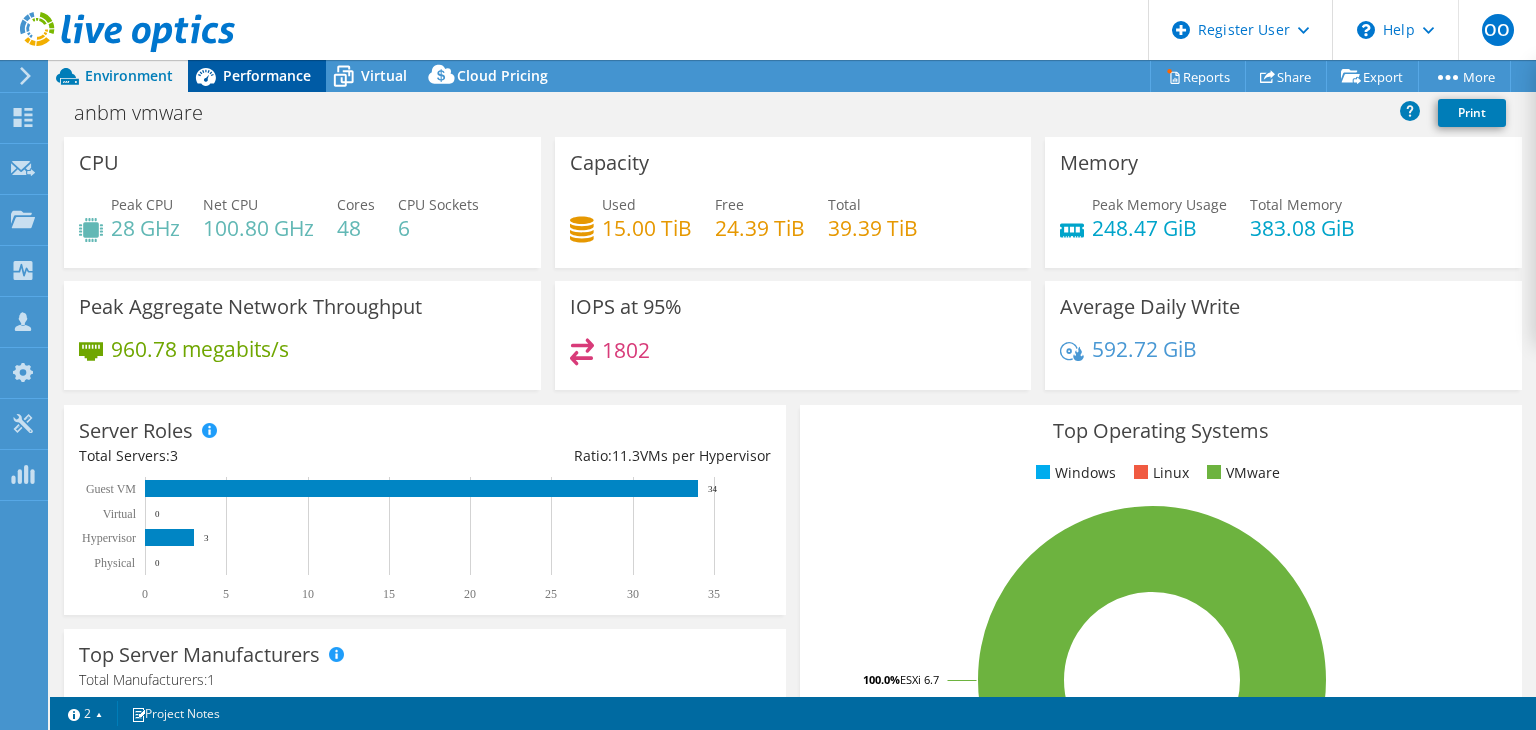 click on "Performance" at bounding box center [257, 76] 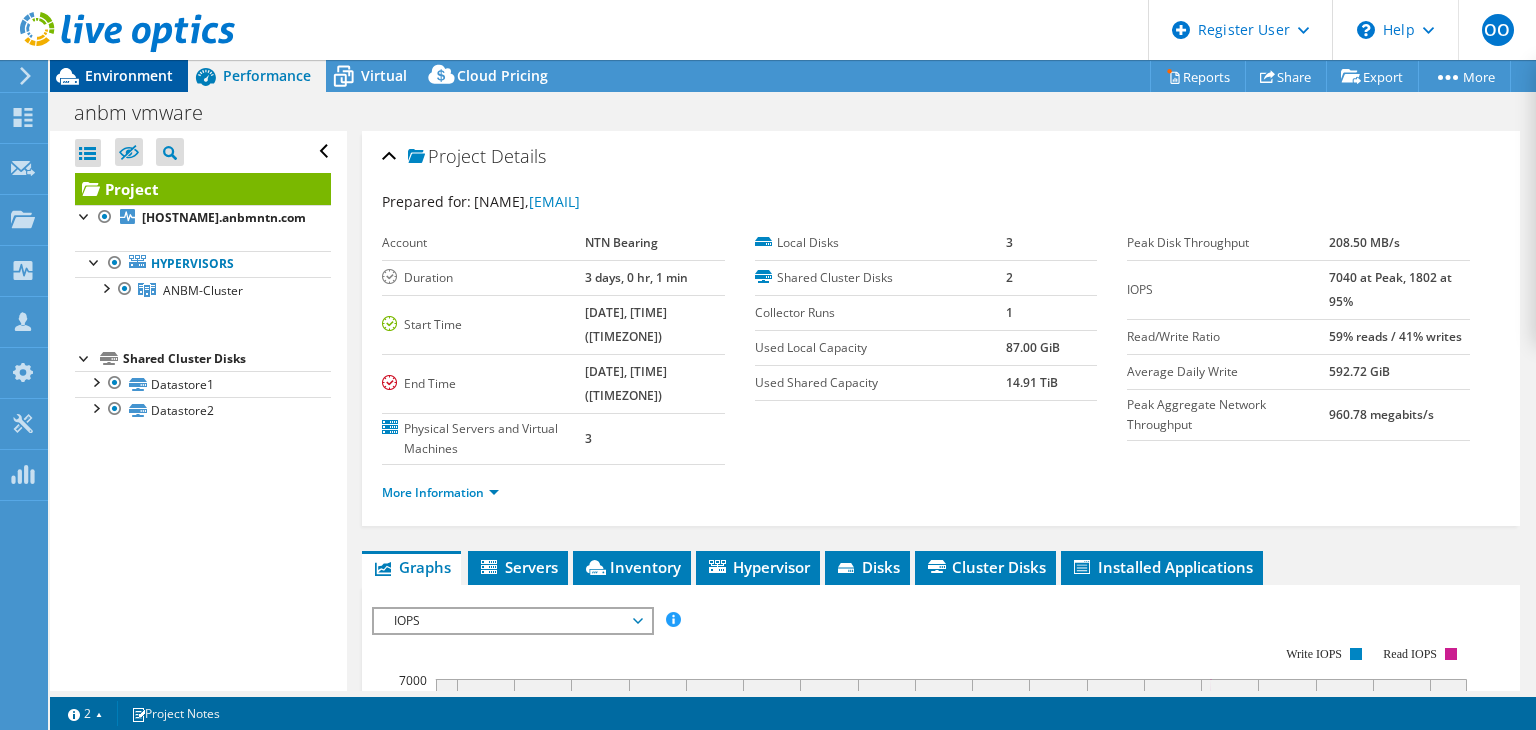 click on "Environment" at bounding box center (129, 75) 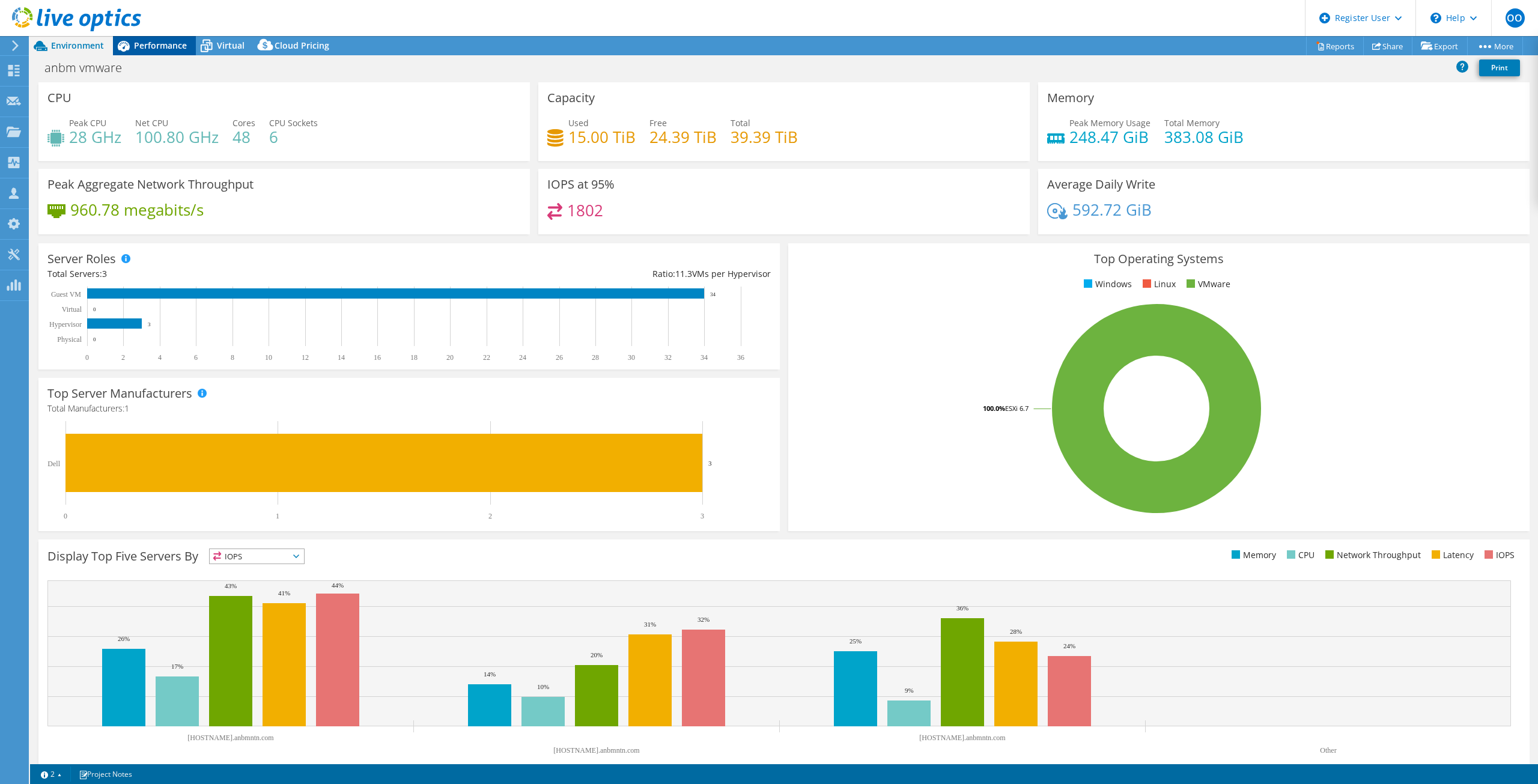 click on "Performance" at bounding box center (160, 45) 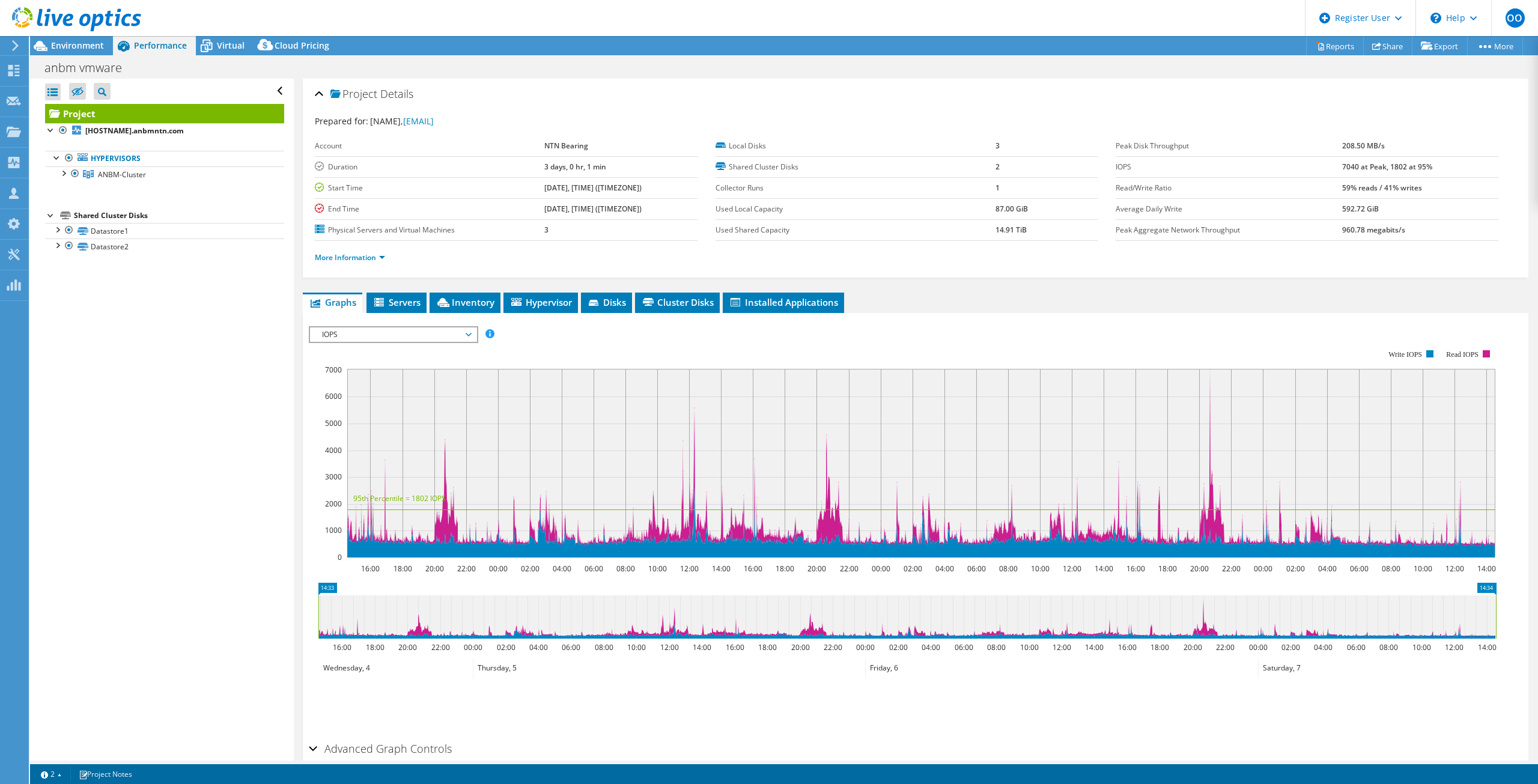 click on "IOPS" at bounding box center [393, 335] 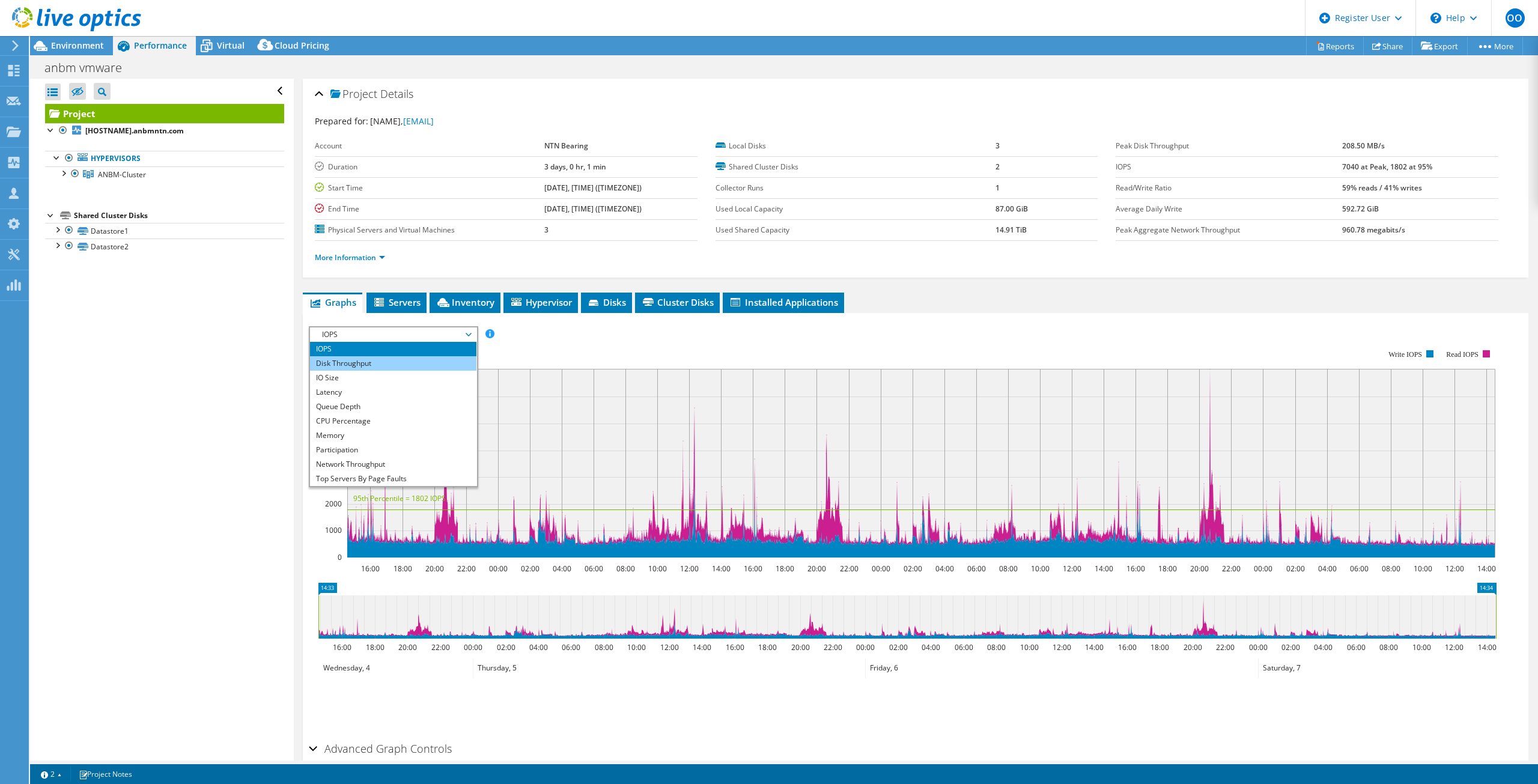 scroll, scrollTop: 43, scrollLeft: 0, axis: vertical 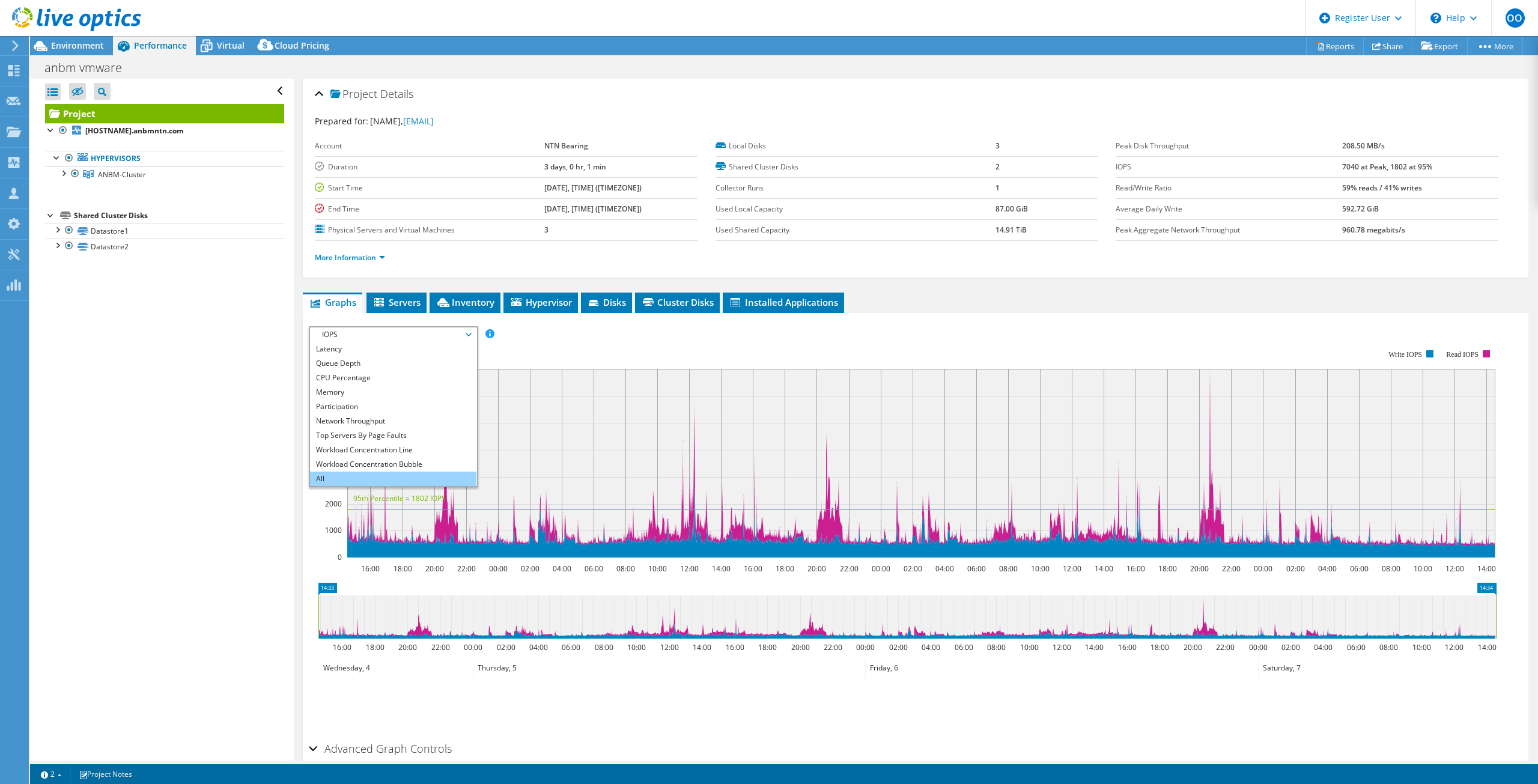 click on "All" at bounding box center (393, 479) 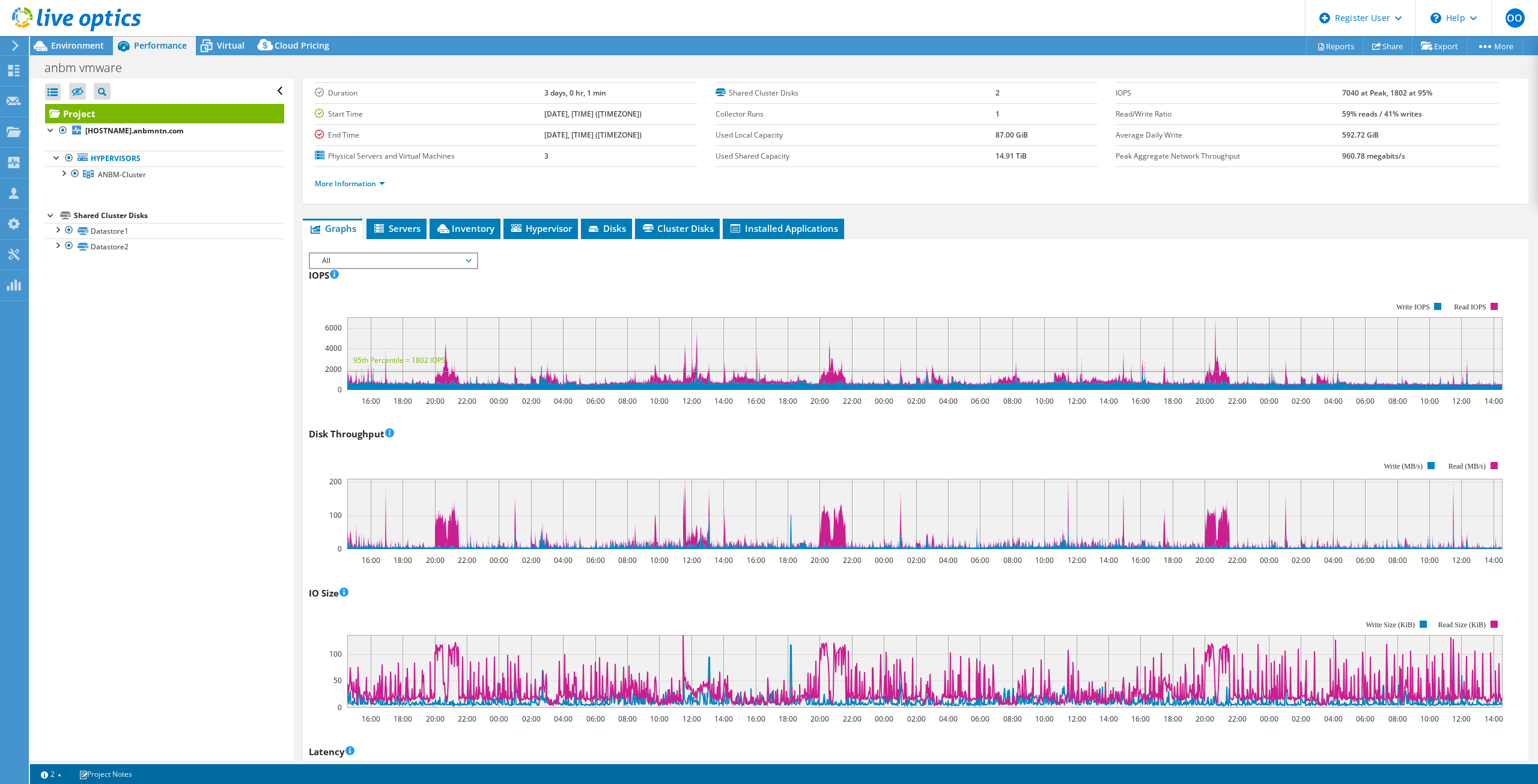 scroll, scrollTop: 0, scrollLeft: 0, axis: both 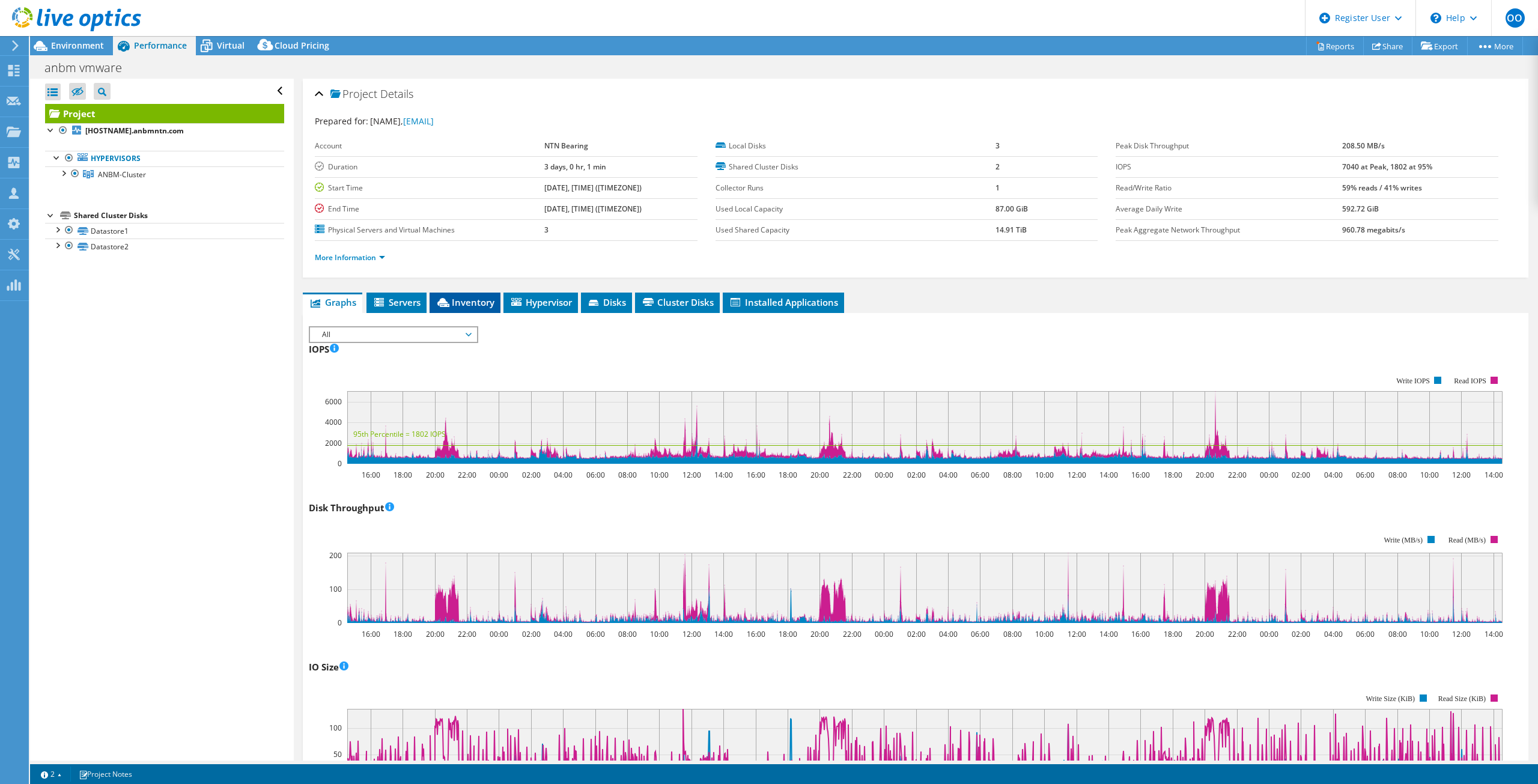 click on "Inventory" at bounding box center [465, 303] 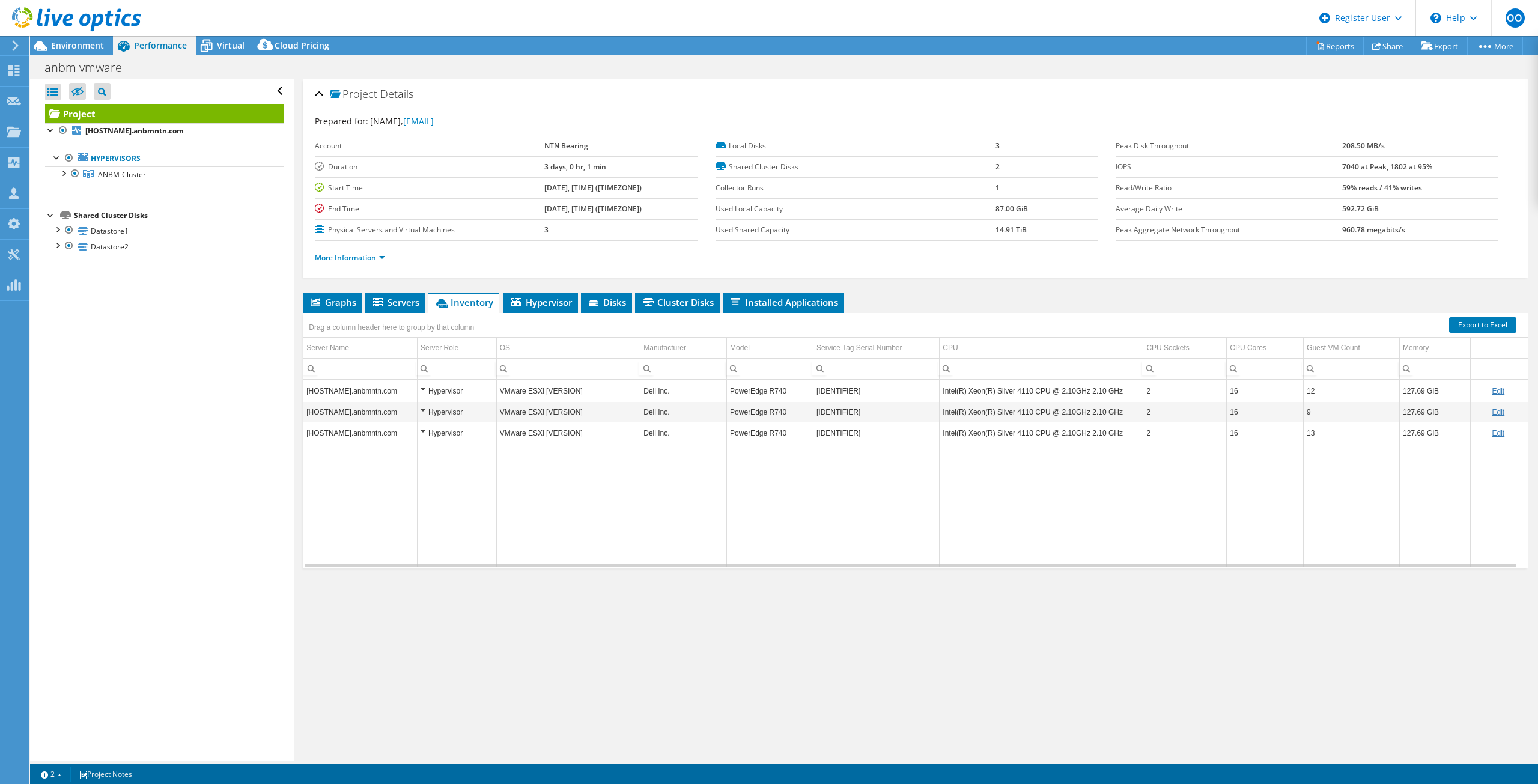 scroll, scrollTop: 43, scrollLeft: 0, axis: vertical 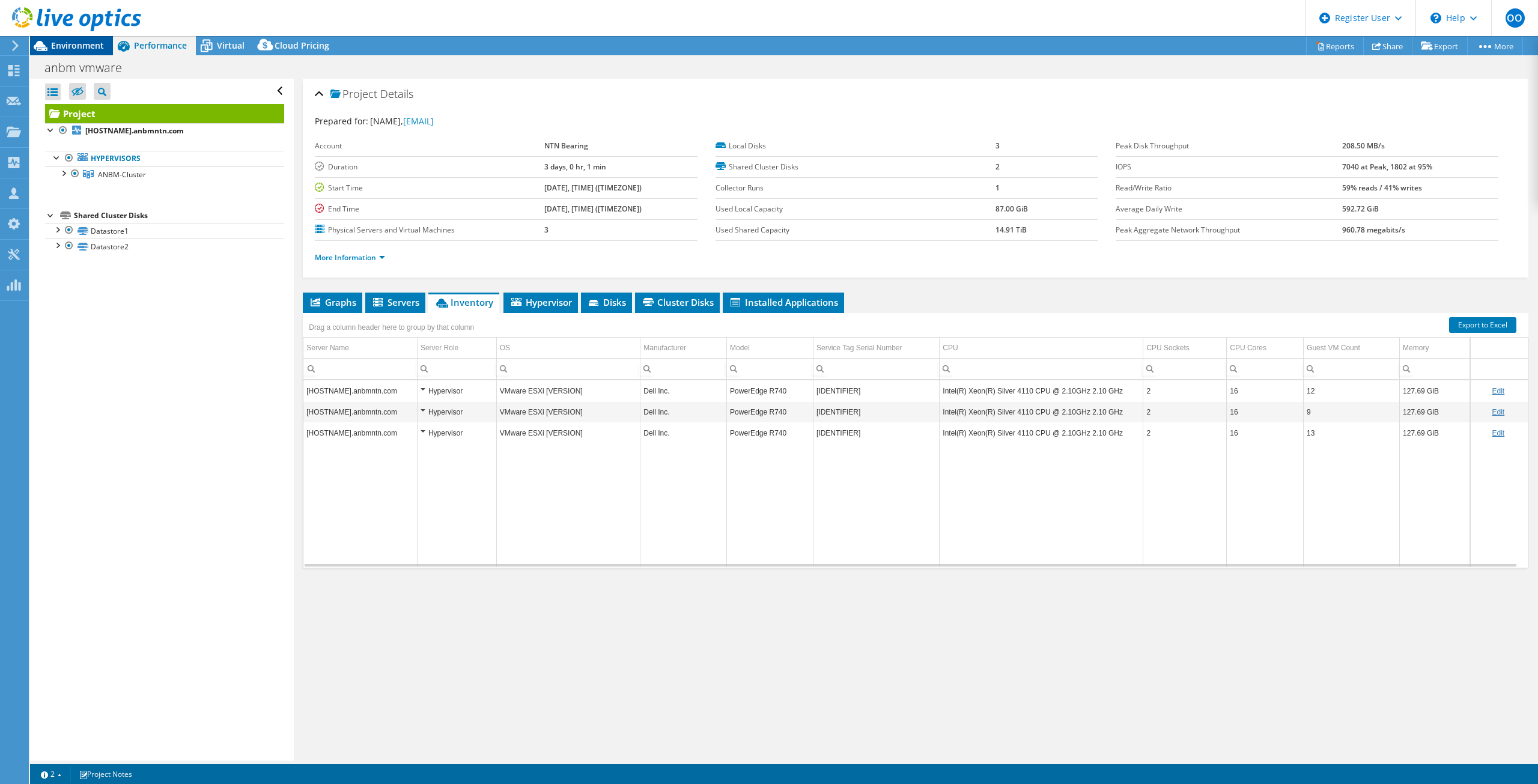 click on "Environment" at bounding box center [71, 46] 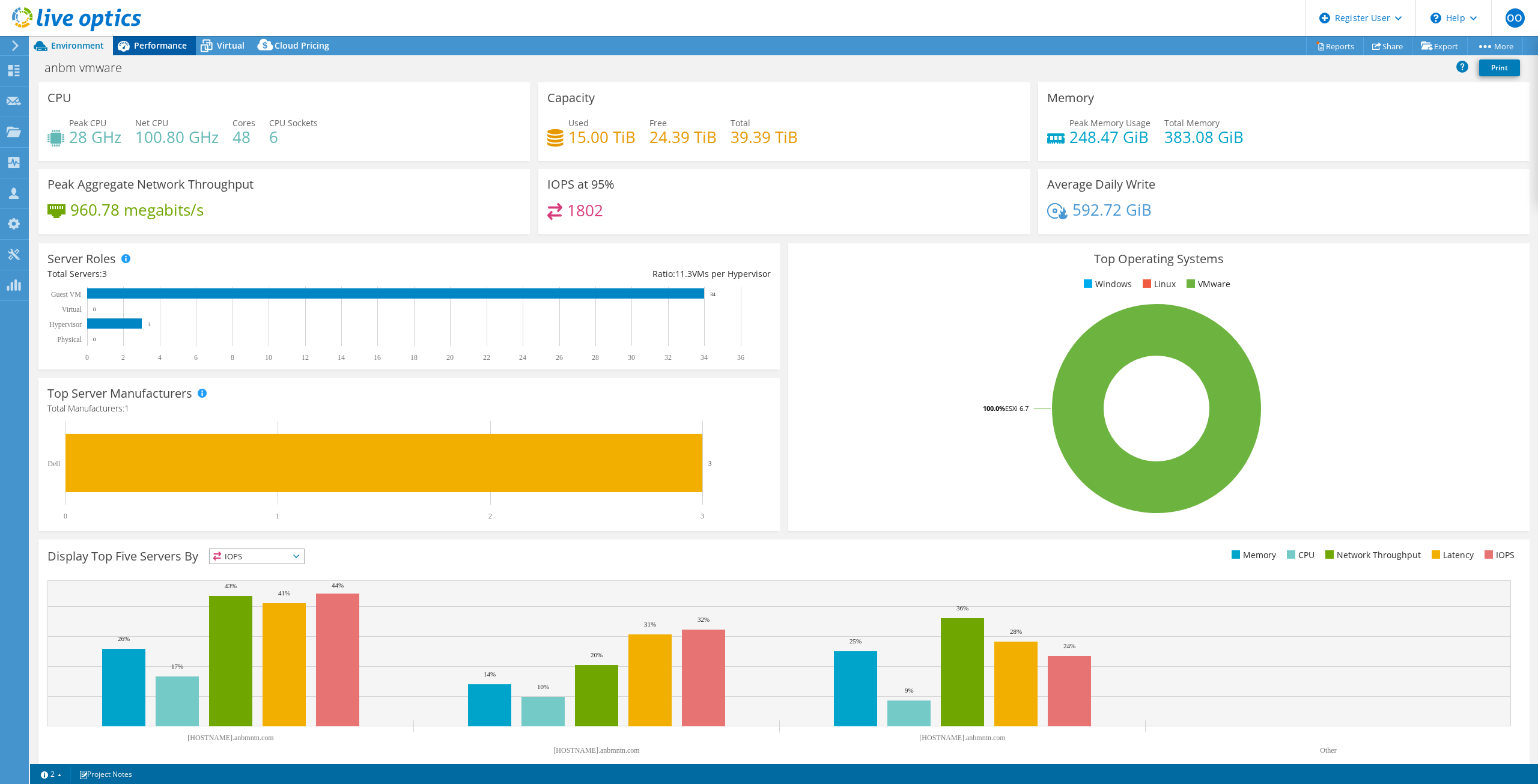 click on "Performance" at bounding box center (154, 46) 